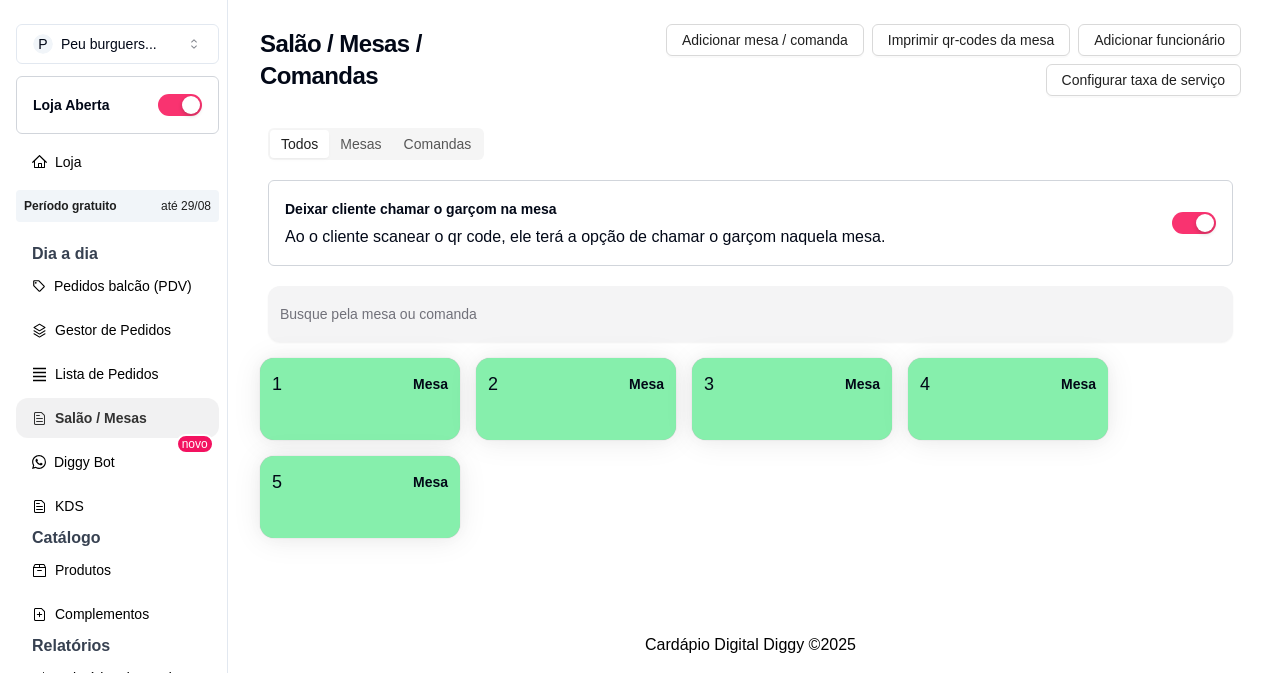 scroll, scrollTop: 0, scrollLeft: 0, axis: both 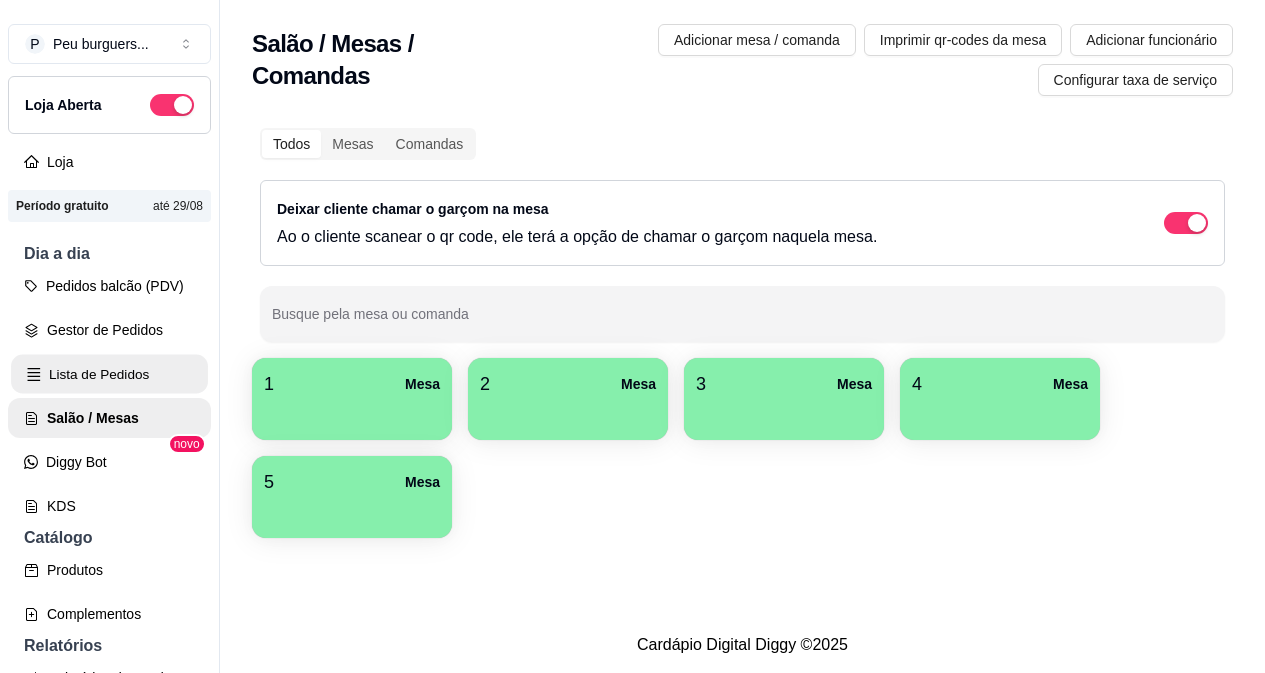 click on "Lista de Pedidos" at bounding box center (109, 374) 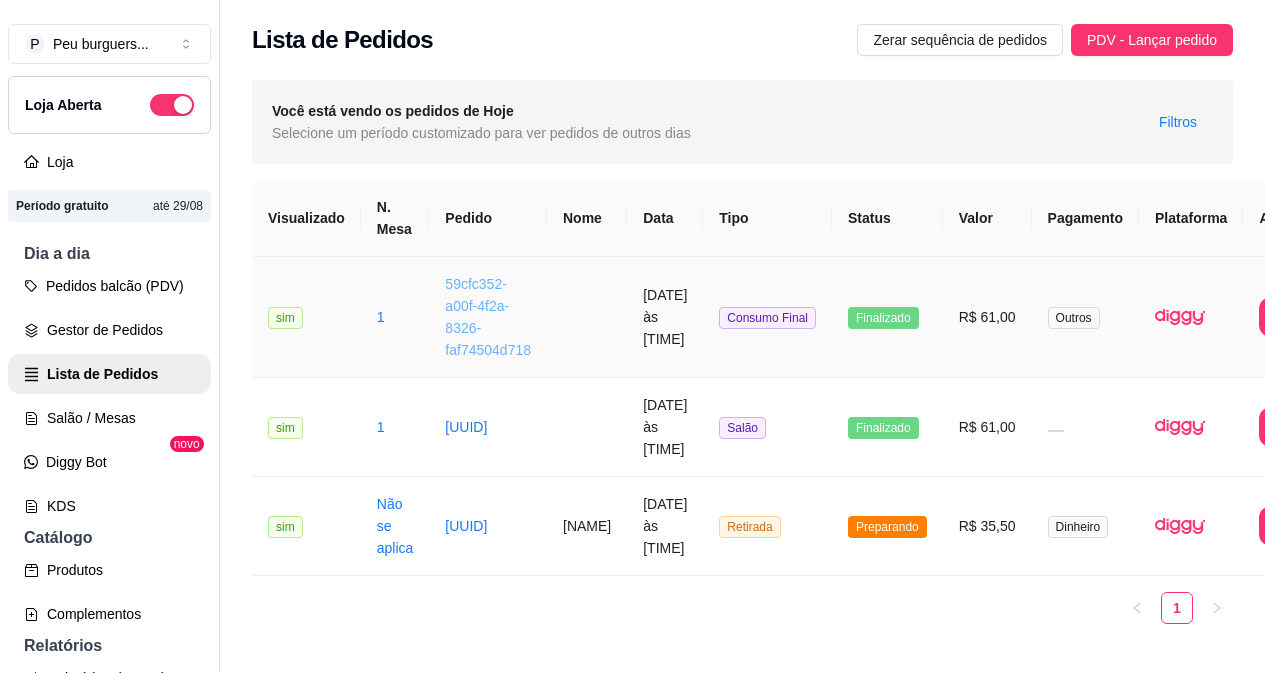 click on "59cfc352-a00f-4f2a-8326-faf74504d718" at bounding box center [488, 317] 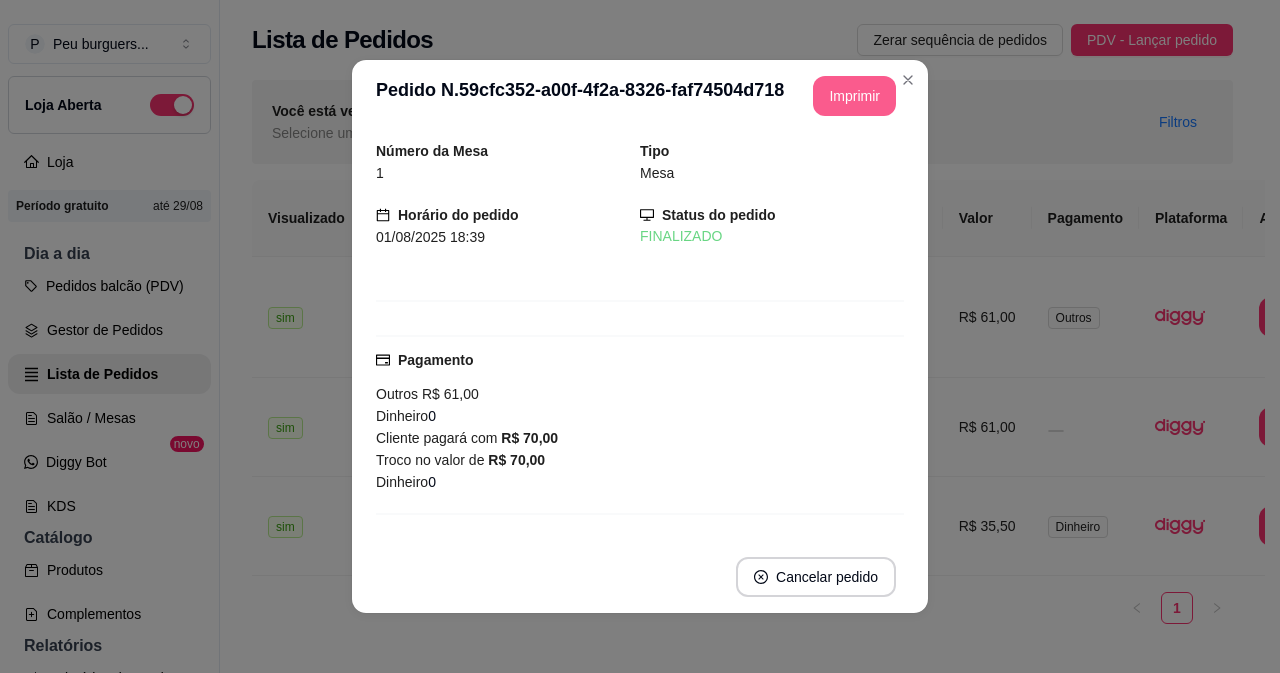 click on "Imprimir" at bounding box center (854, 96) 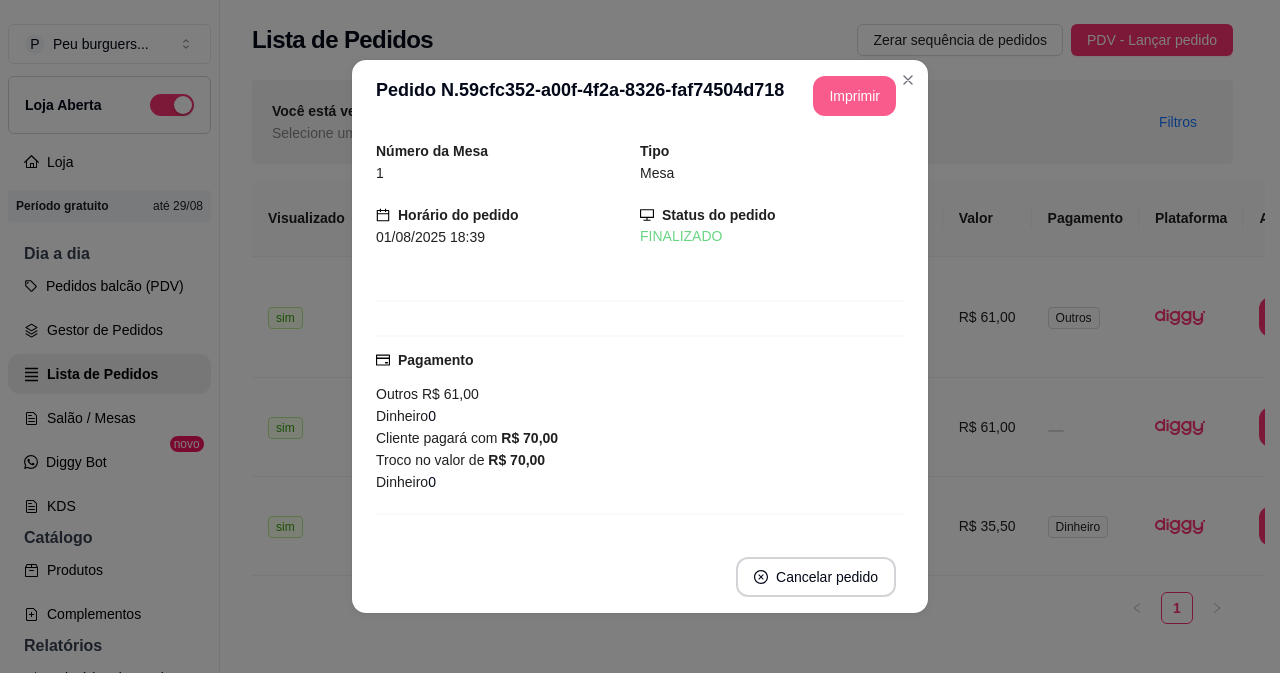 scroll, scrollTop: 0, scrollLeft: 0, axis: both 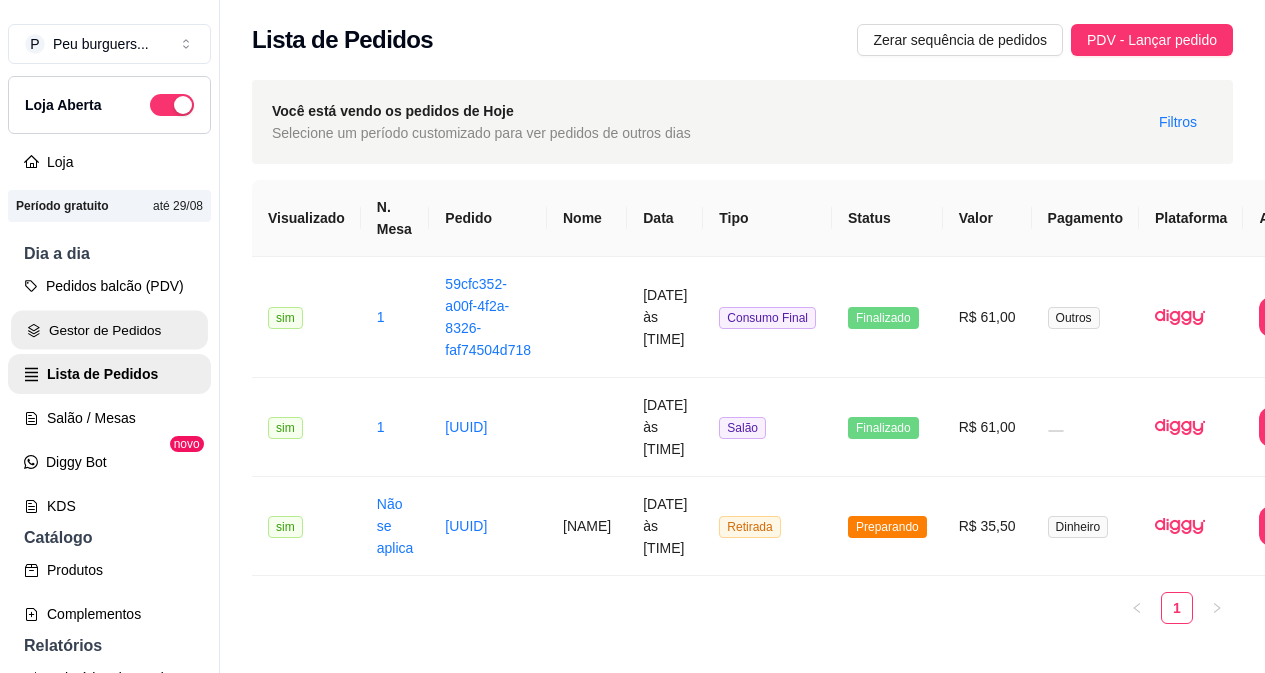 click on "Gestor de Pedidos" at bounding box center (109, 330) 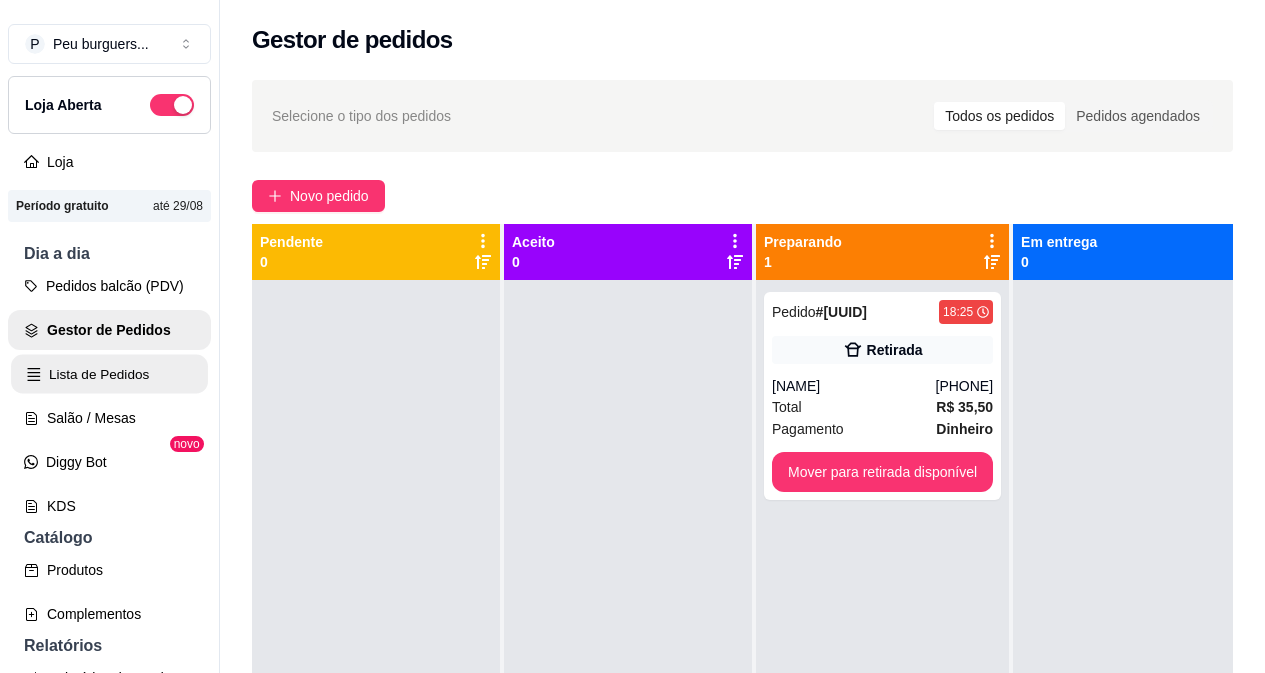 click on "Lista de Pedidos" at bounding box center [109, 374] 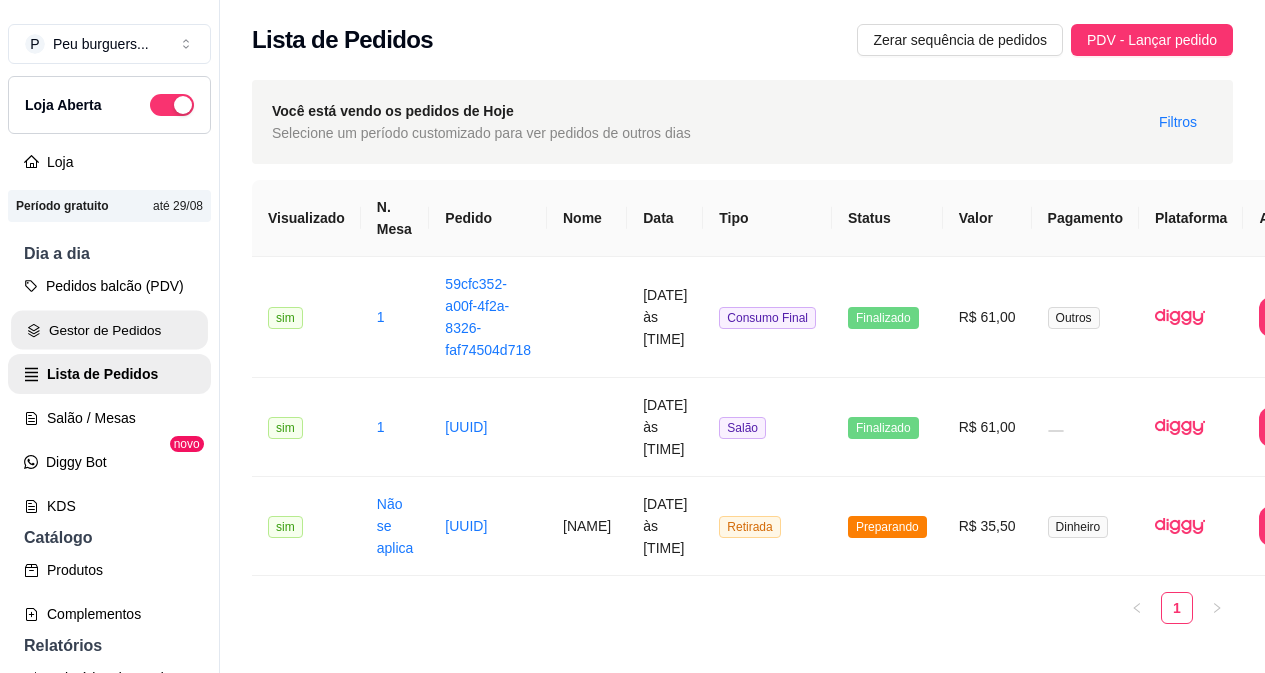 click on "Gestor de Pedidos" at bounding box center [109, 330] 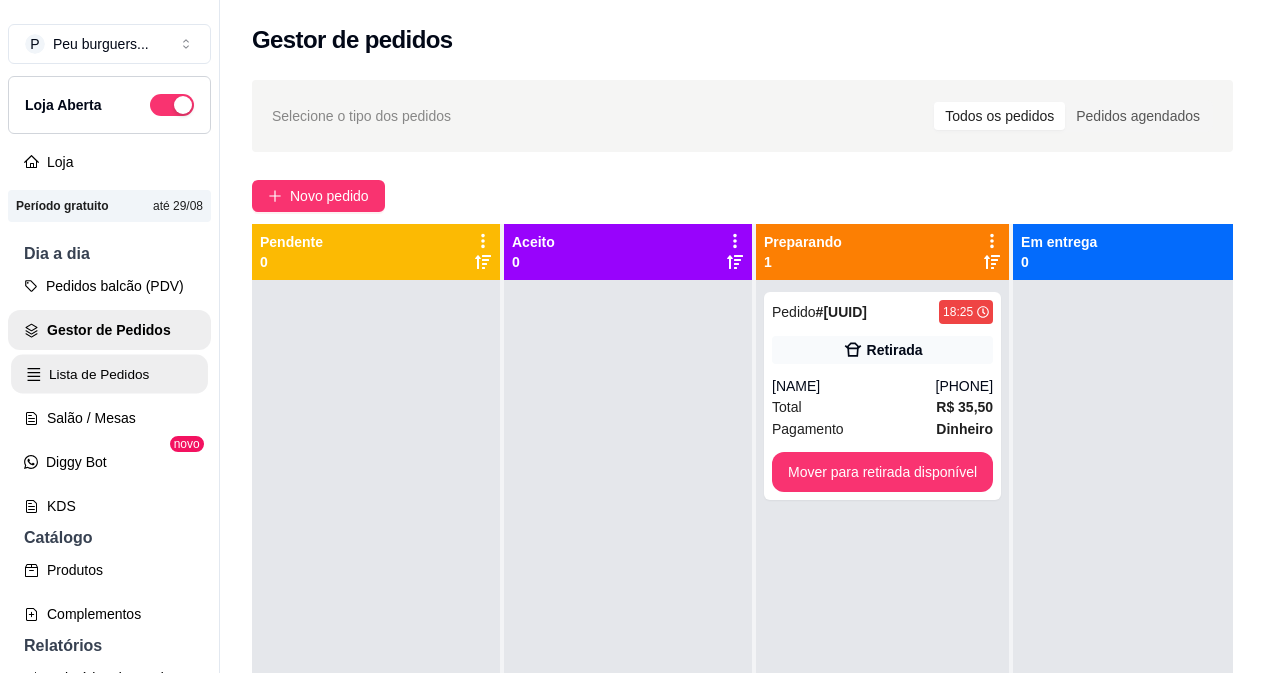 click on "Lista de Pedidos" at bounding box center (109, 374) 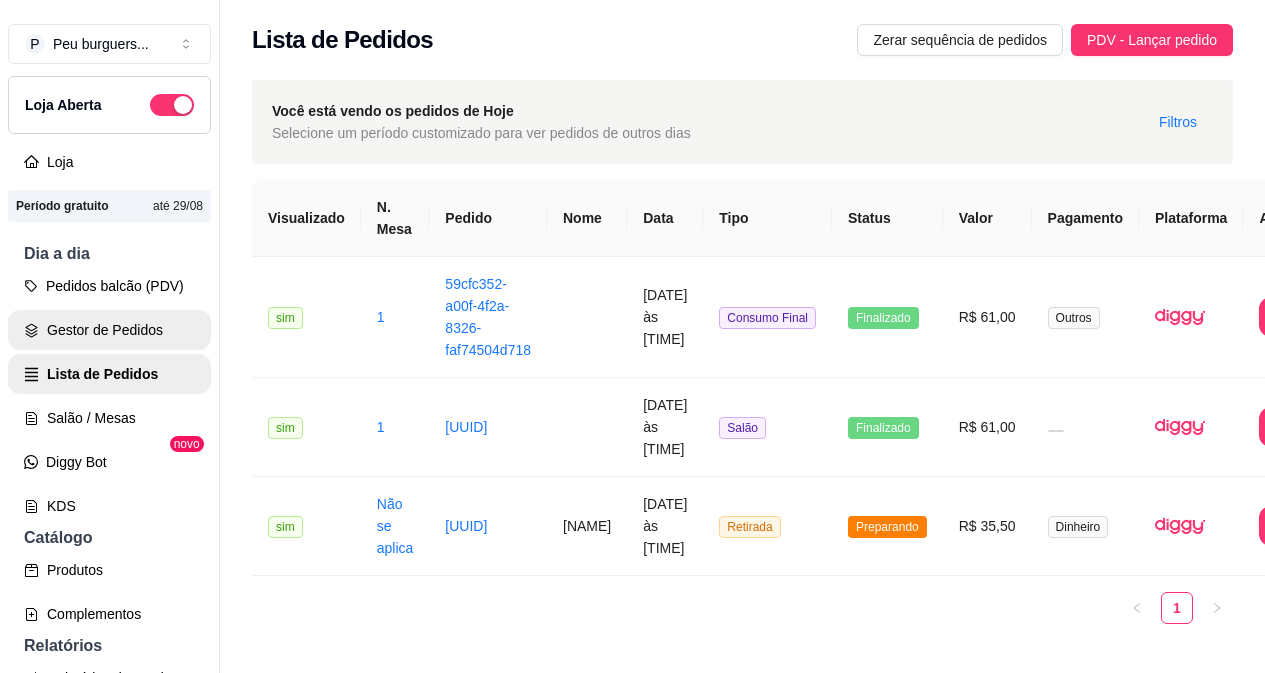 click on "Gestor de Pedidos" at bounding box center (109, 330) 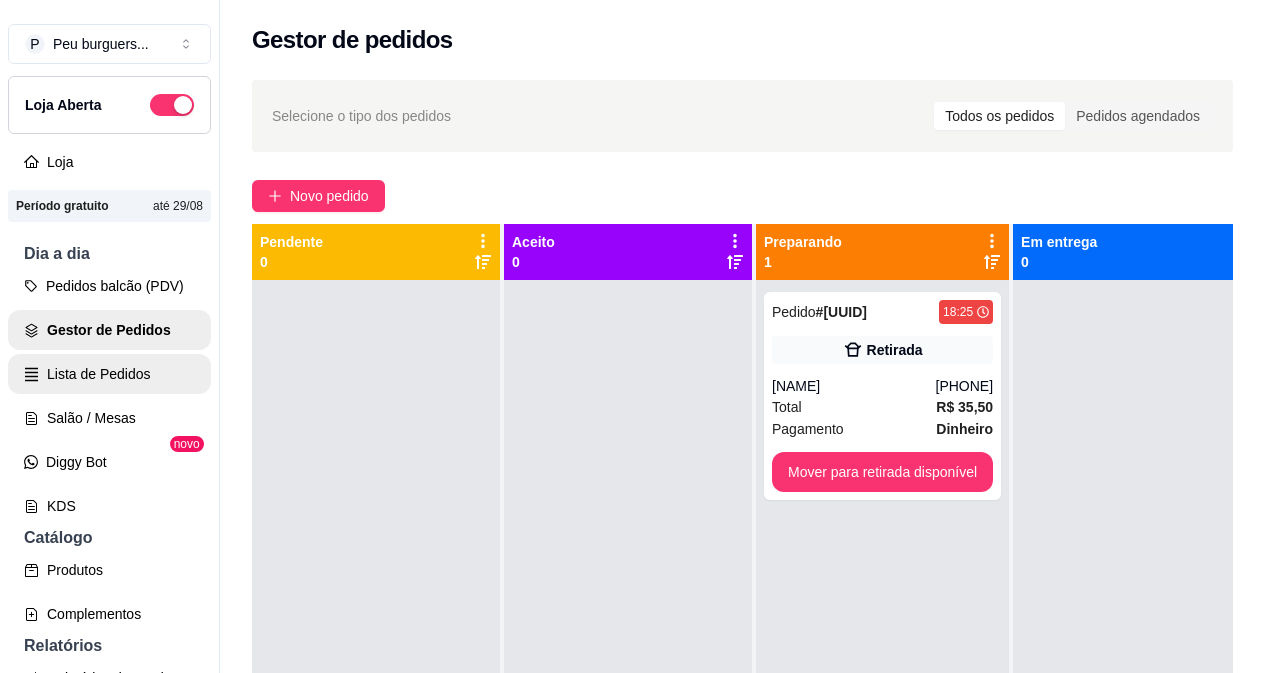 click on "Lista de Pedidos" at bounding box center [109, 374] 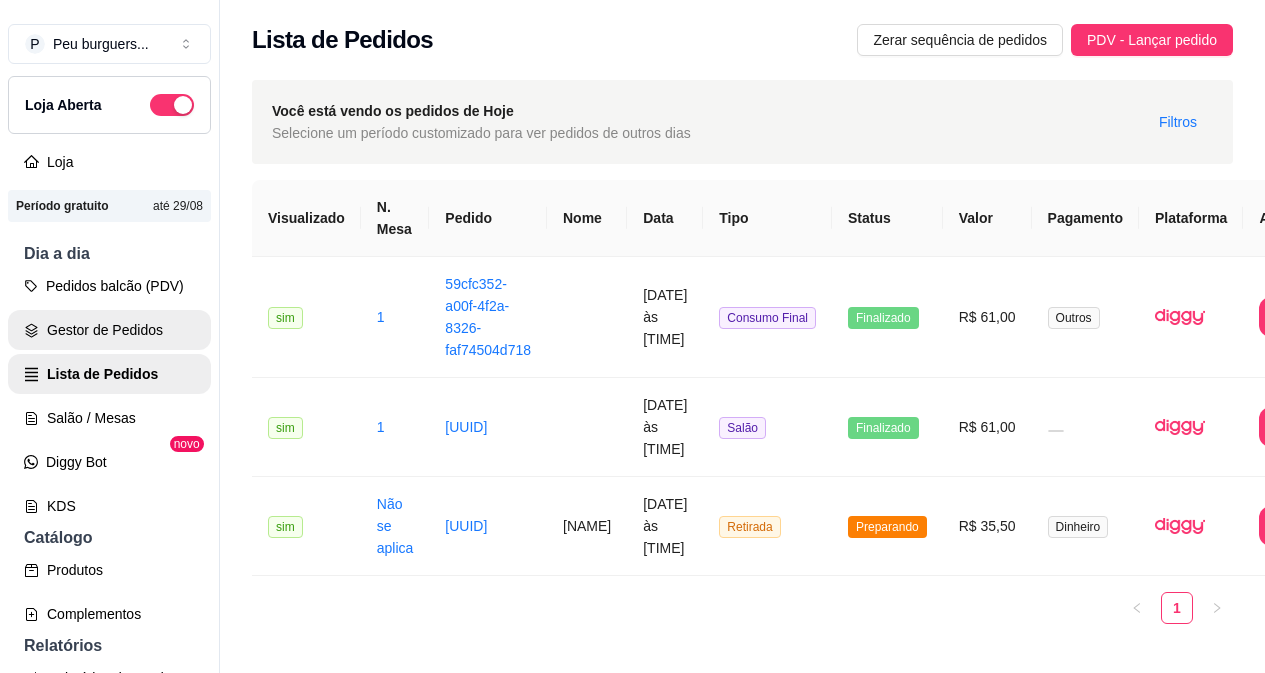 click on "Gestor de Pedidos" at bounding box center [109, 330] 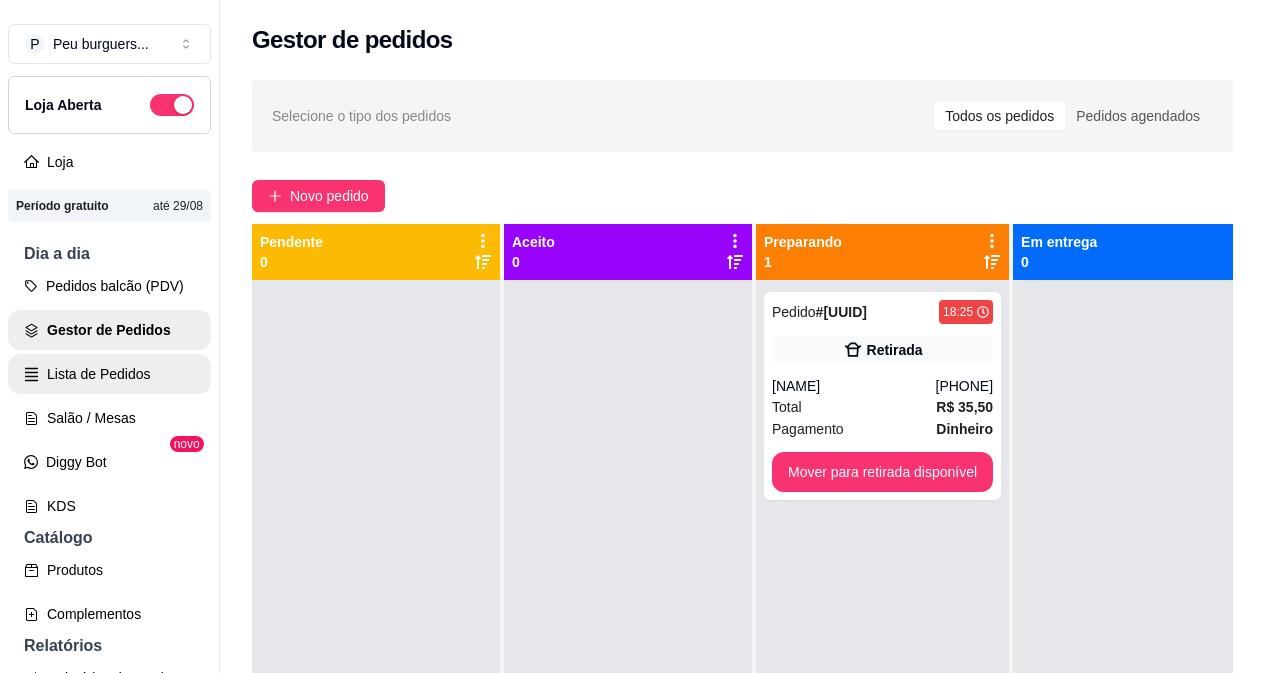 click on "Lista de Pedidos" at bounding box center (109, 374) 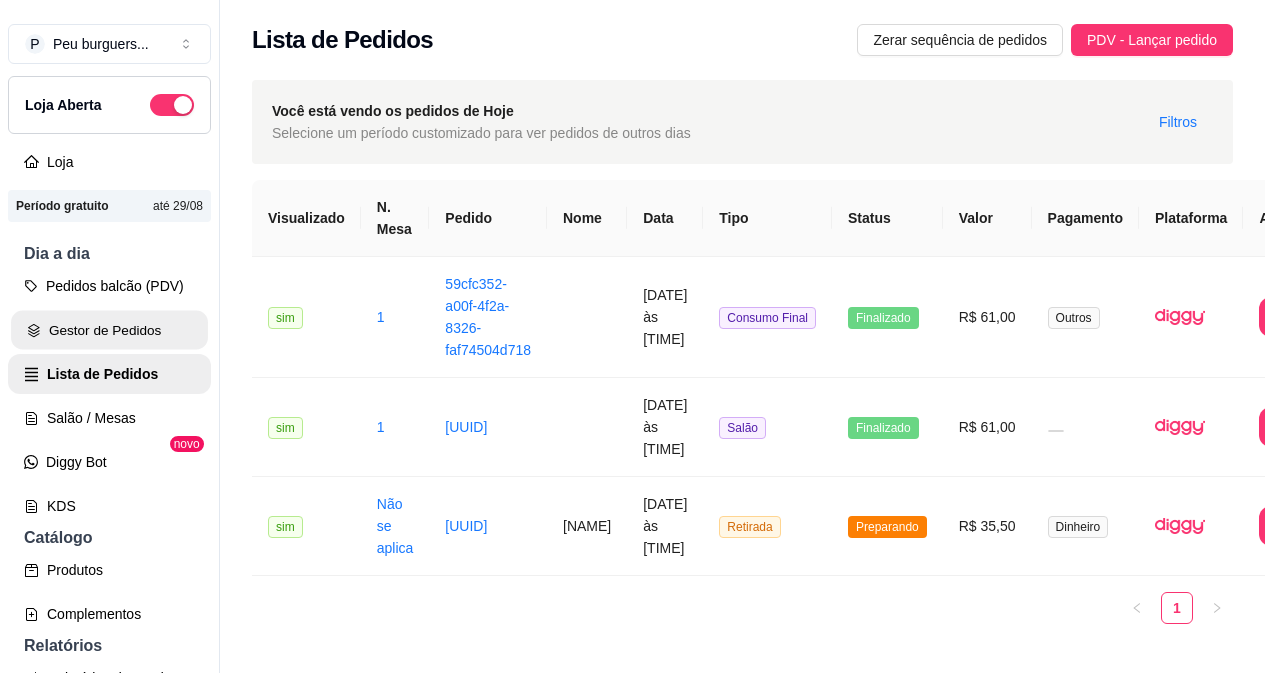 click on "Gestor de Pedidos" at bounding box center [109, 330] 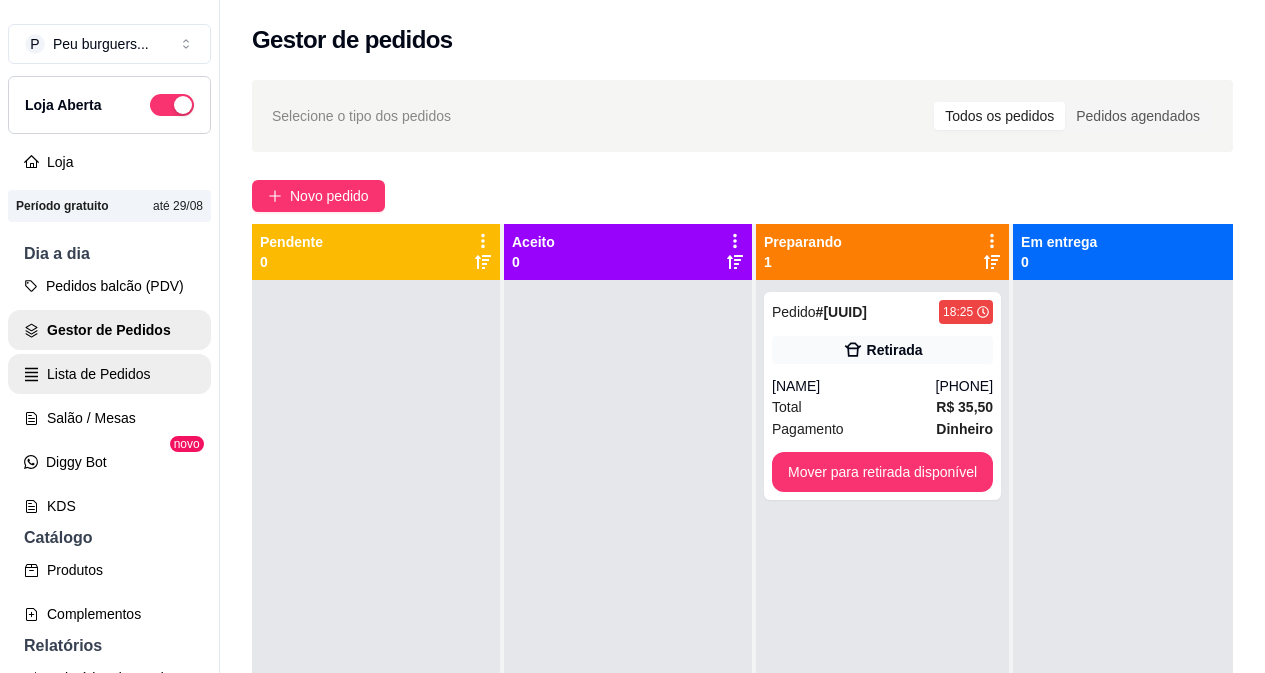 click on "Lista de Pedidos" at bounding box center (109, 374) 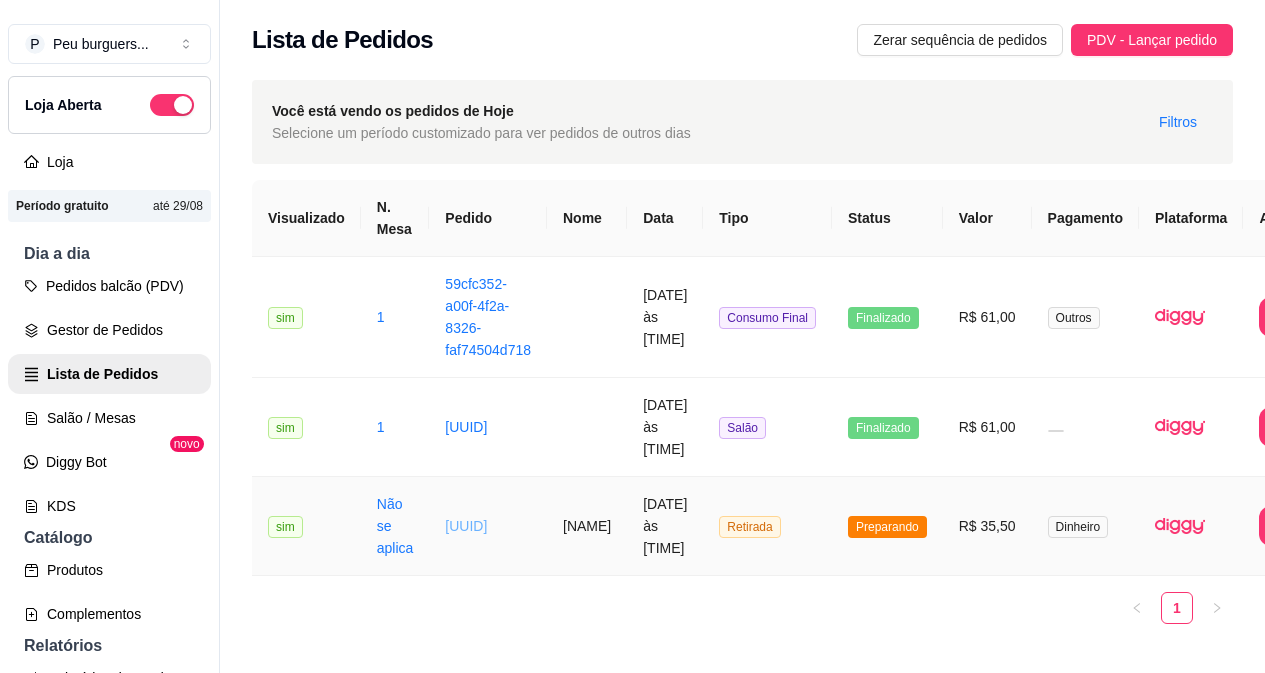 click on "[UUID]" at bounding box center [466, 526] 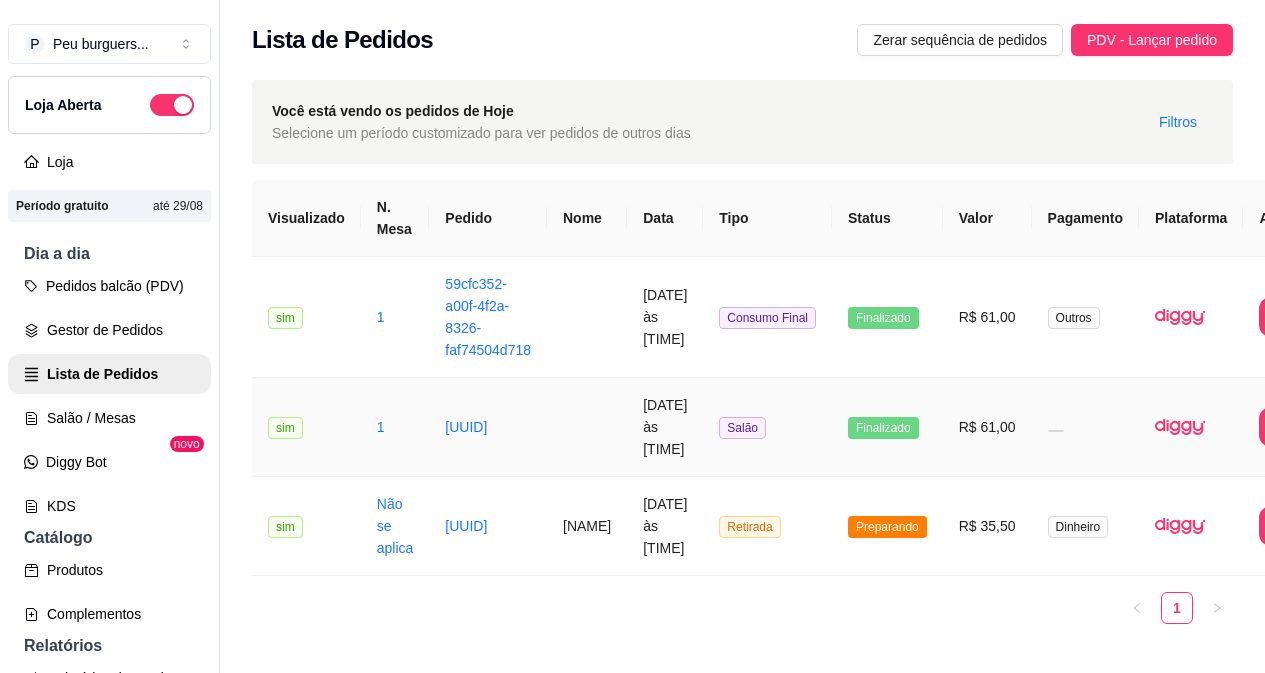 click on "[UUID]" at bounding box center (488, 427) 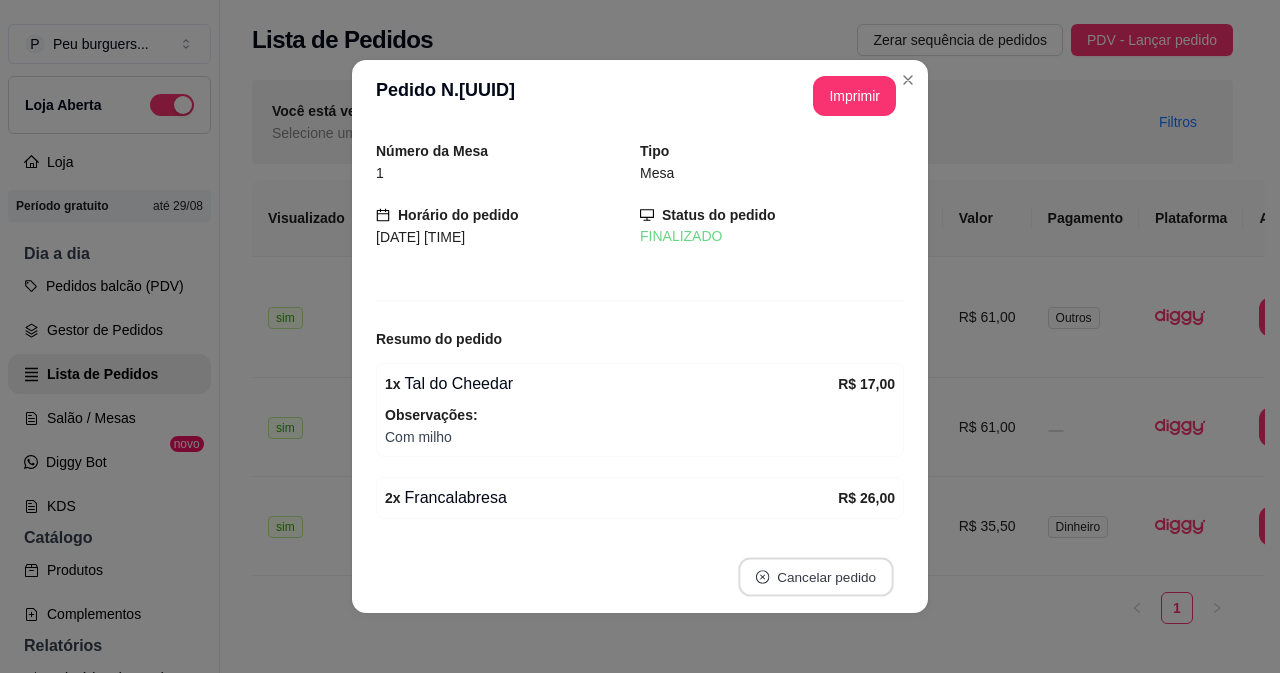 click on "Cancelar pedido" at bounding box center (815, 577) 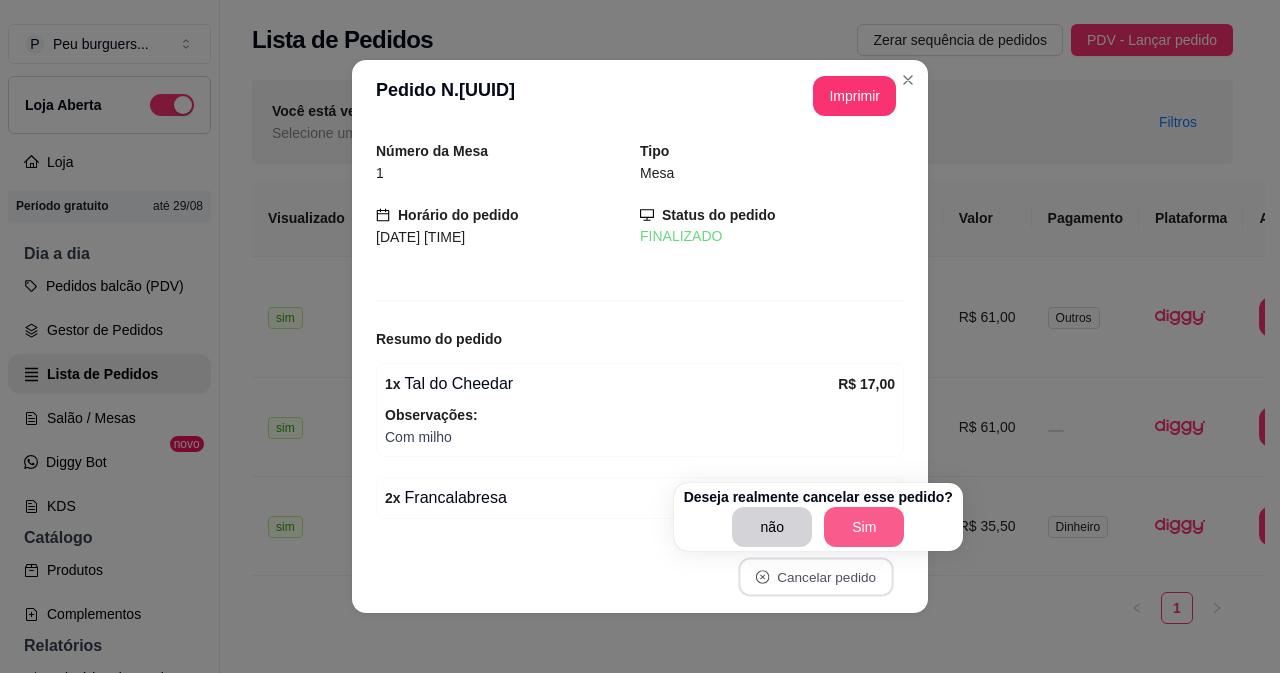 click on "Sim" at bounding box center (864, 527) 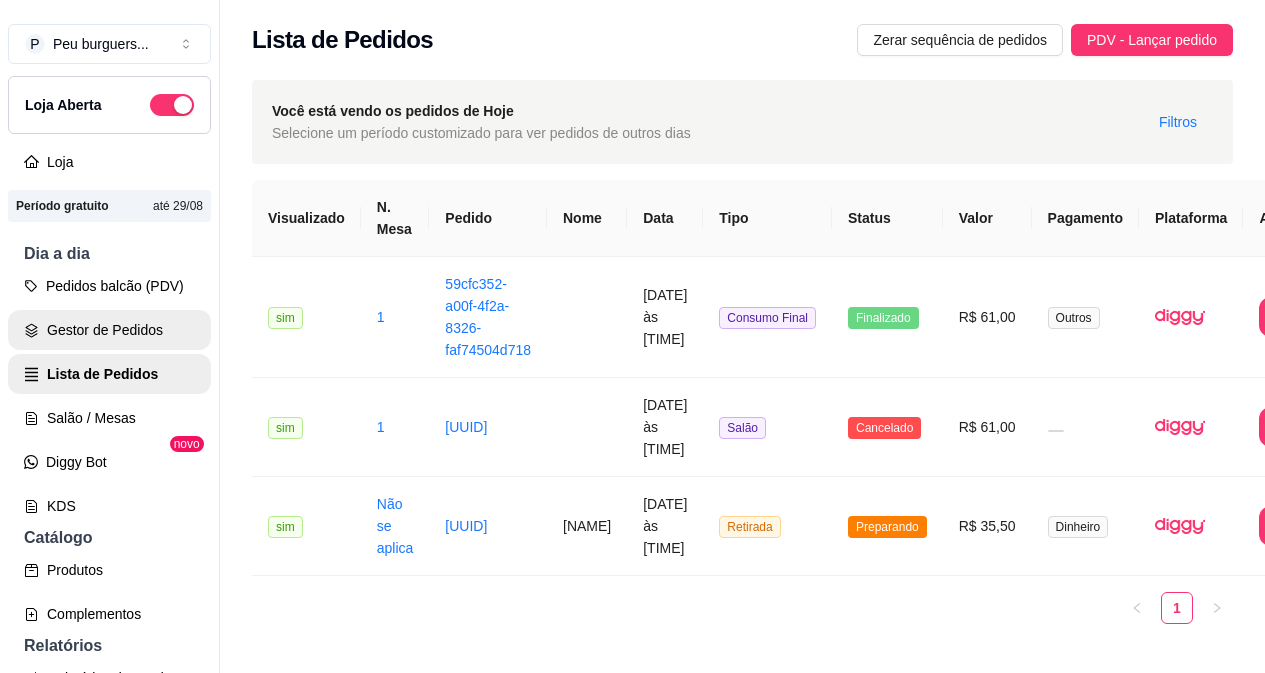 click on "Gestor de Pedidos" at bounding box center [109, 330] 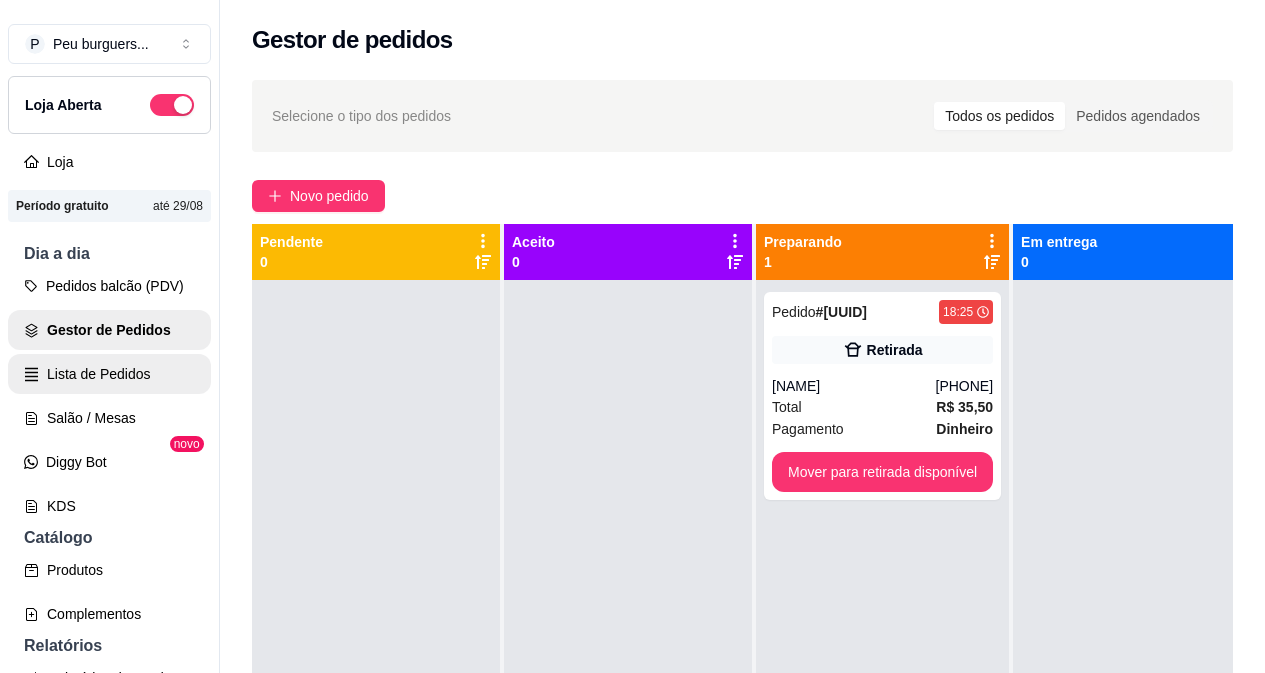 click on "Lista de Pedidos" at bounding box center (109, 374) 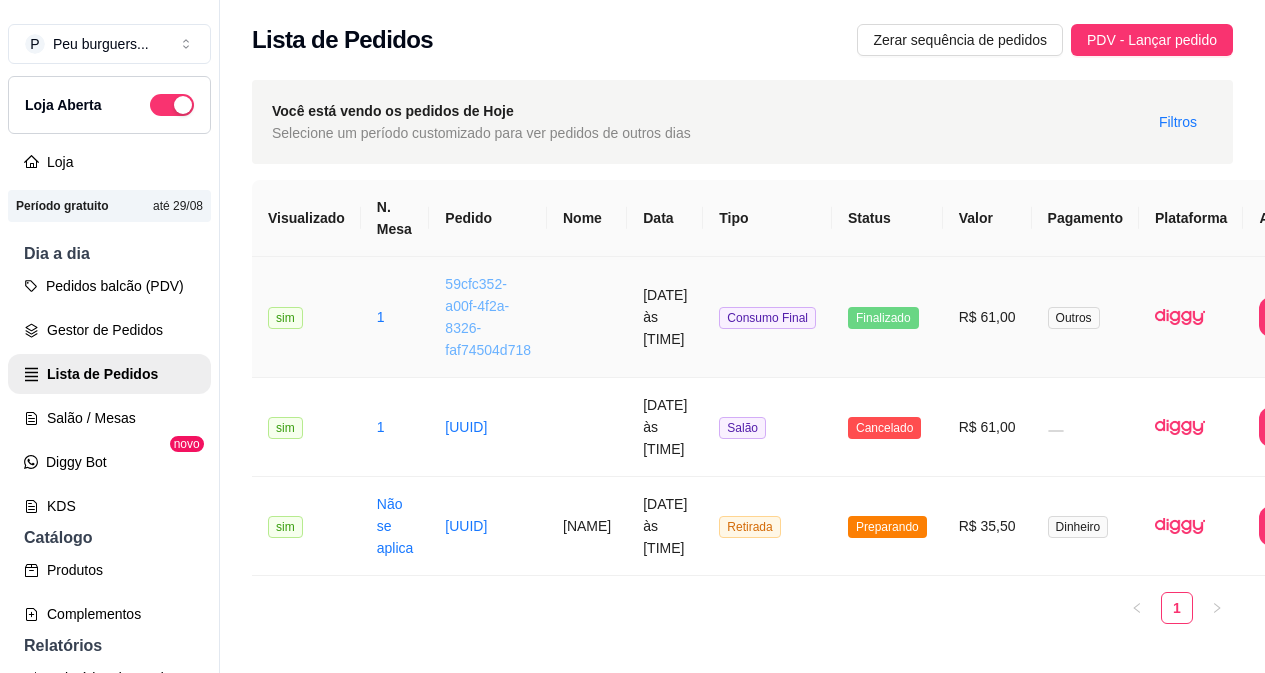 click on "59cfc352-a00f-4f2a-8326-faf74504d718" at bounding box center [488, 317] 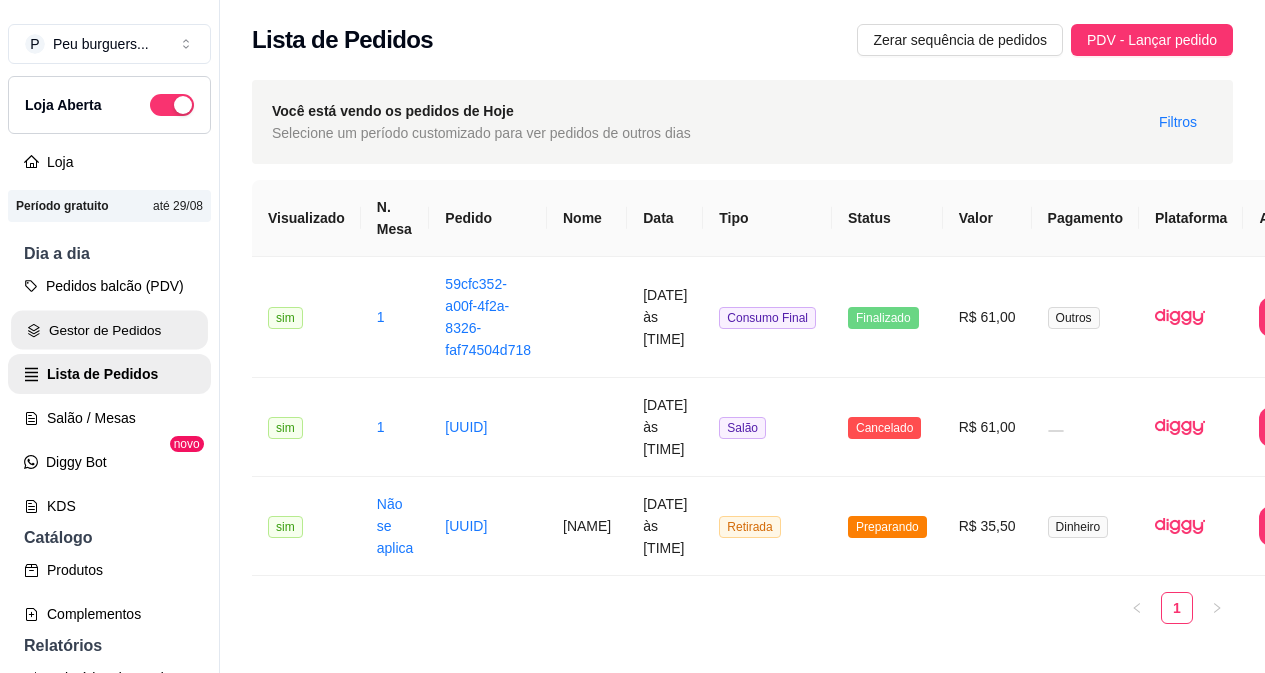 click on "Gestor de Pedidos" at bounding box center (109, 330) 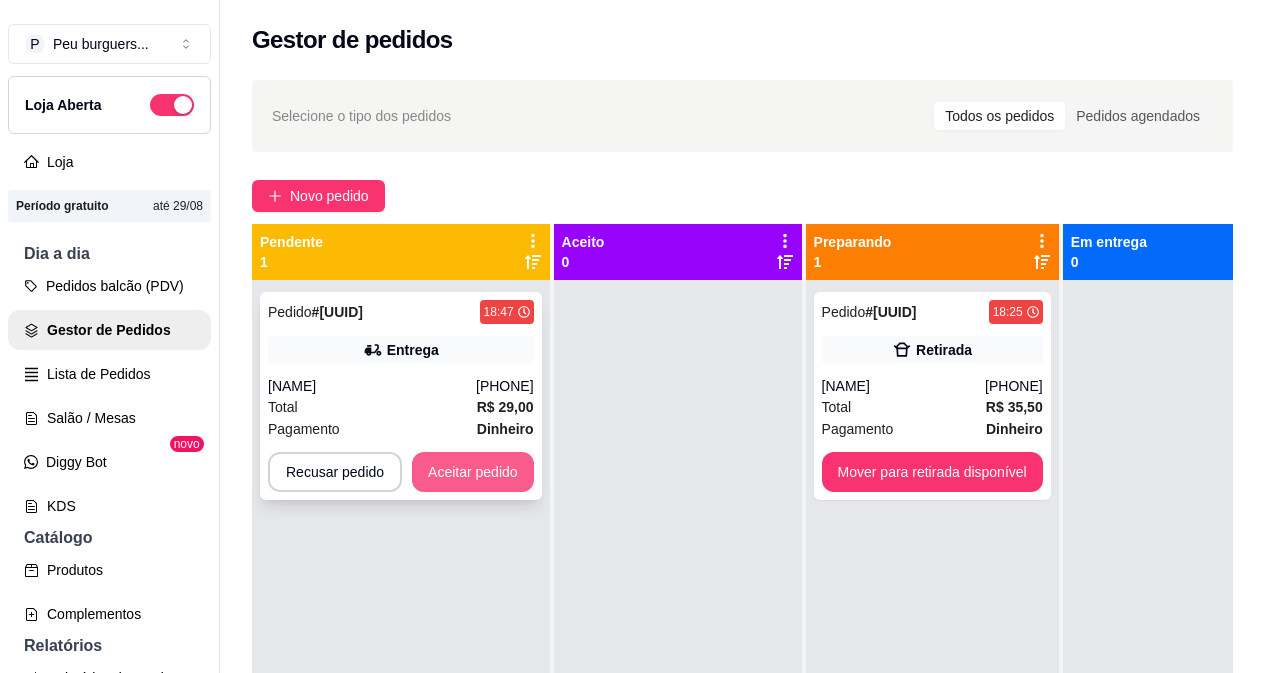 click on "Aceitar pedido" at bounding box center (473, 472) 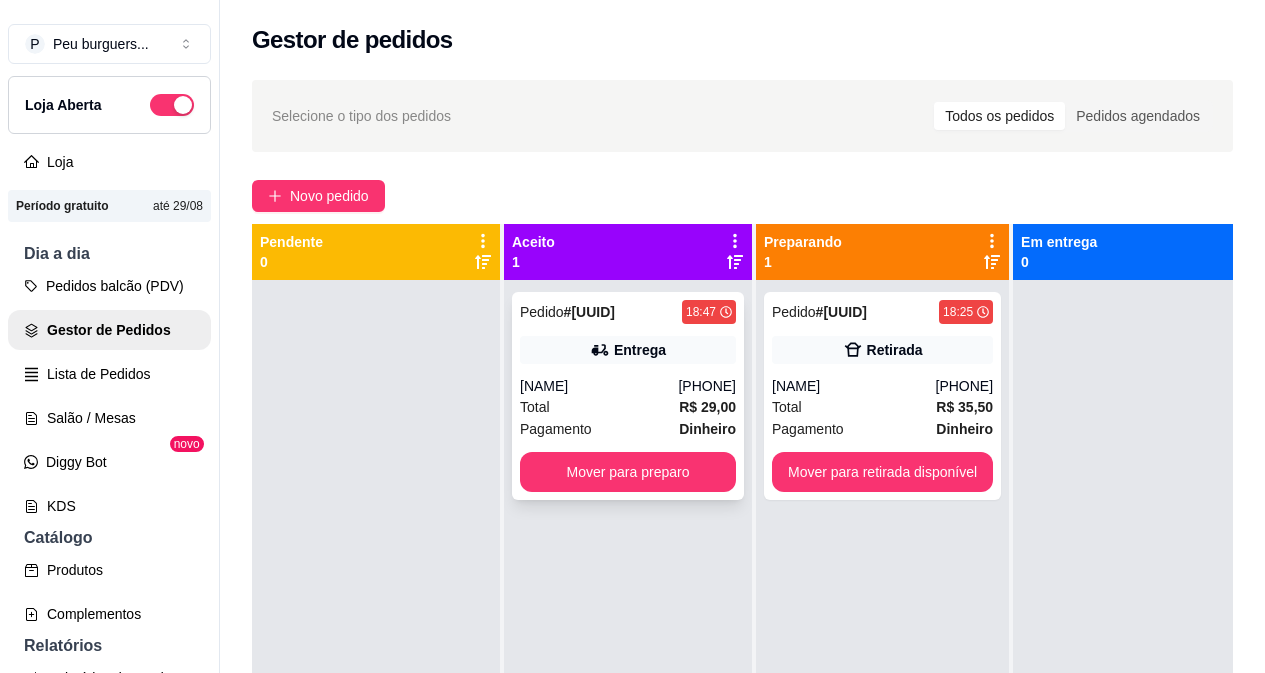 click on "Pagamento Dinheiro" at bounding box center [628, 429] 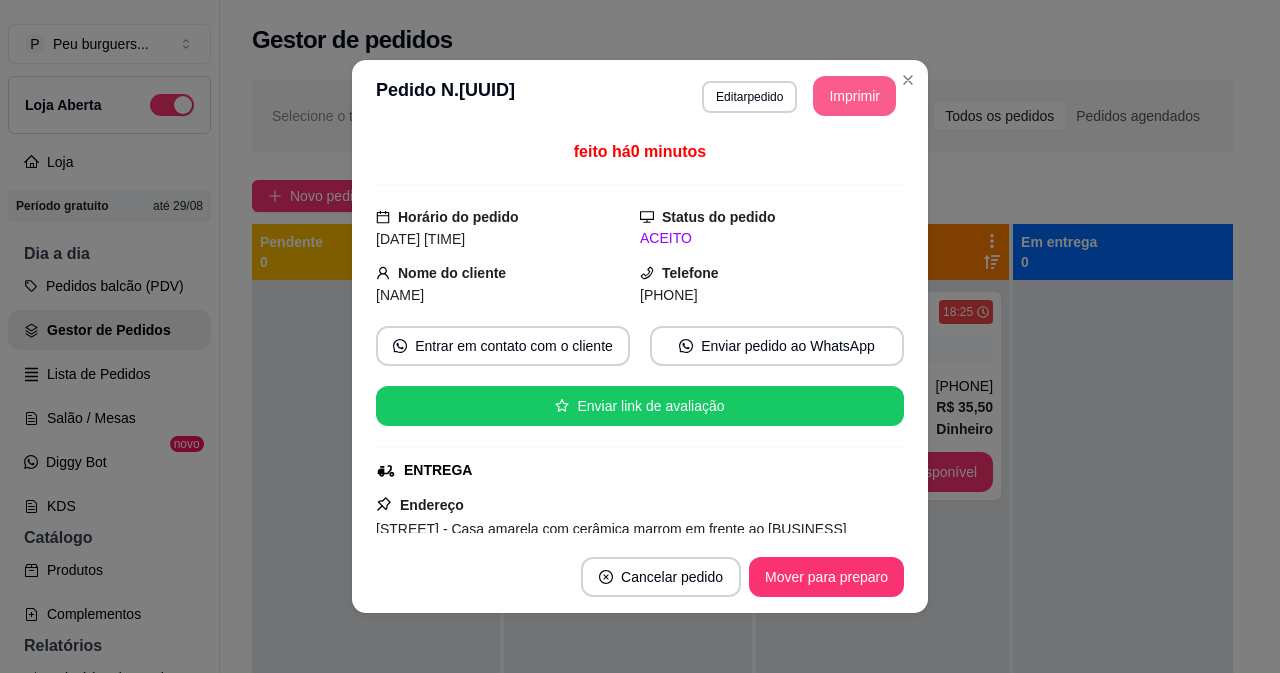 click on "Imprimir" at bounding box center (854, 96) 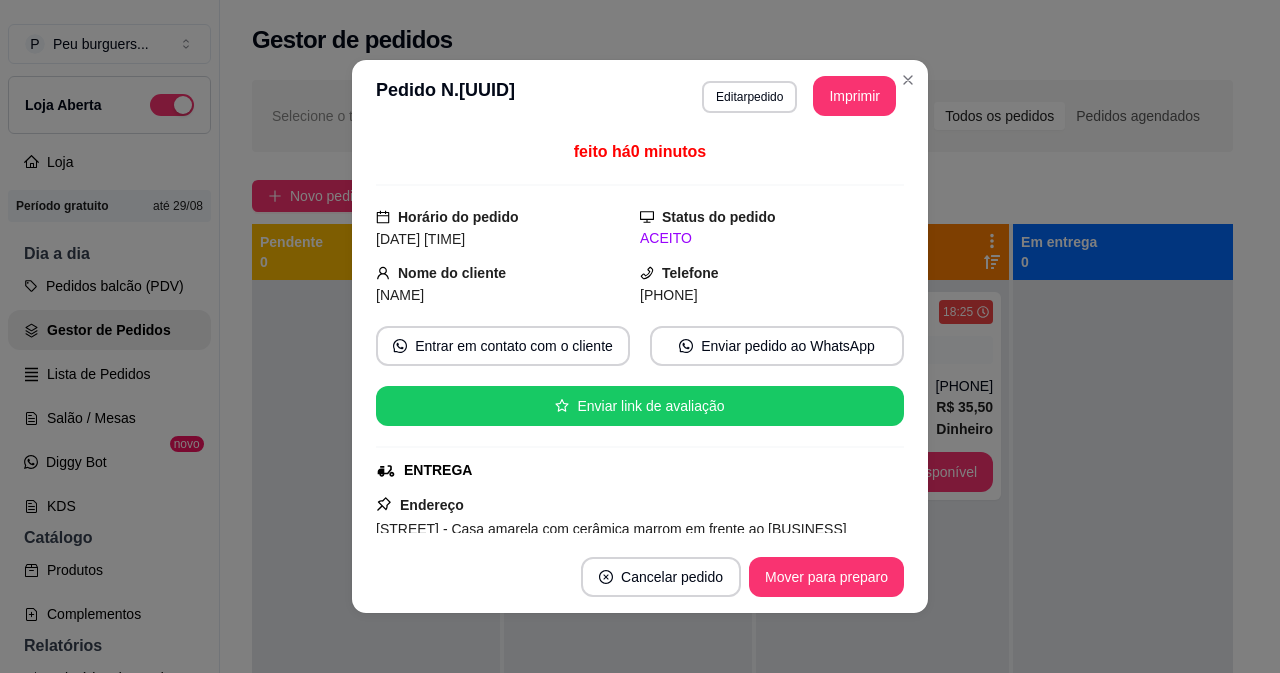 scroll, scrollTop: 0, scrollLeft: 0, axis: both 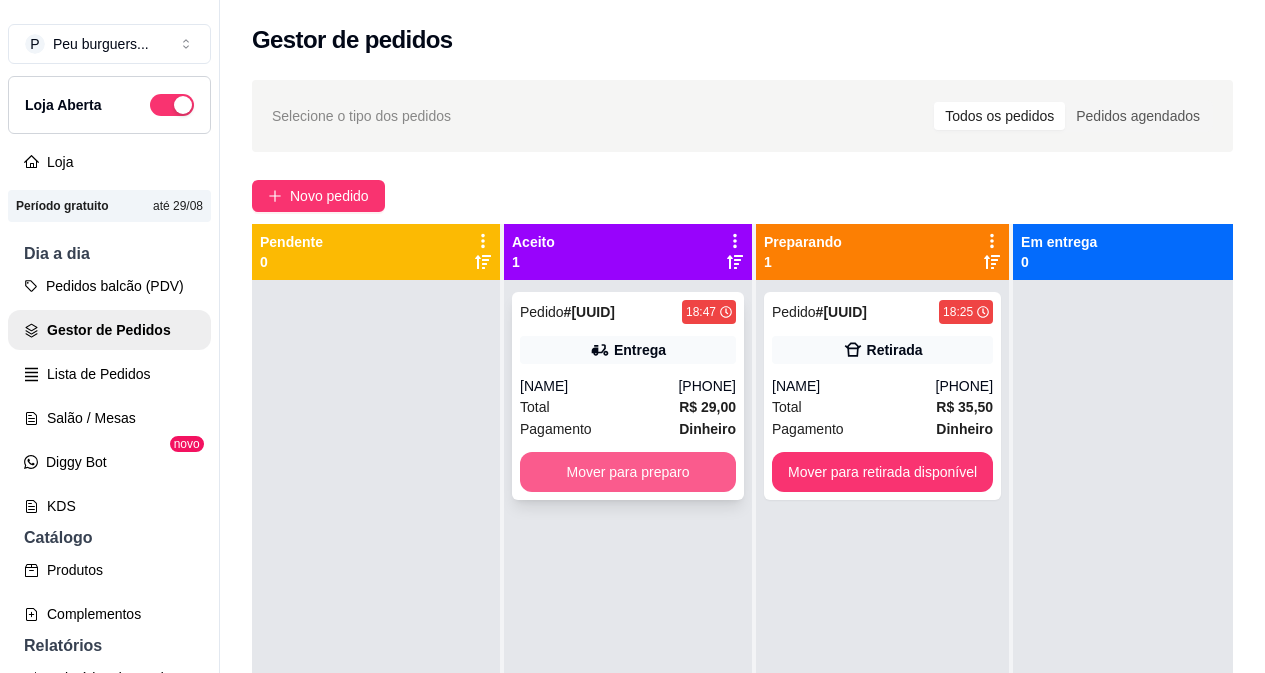click on "Mover para preparo" at bounding box center [628, 472] 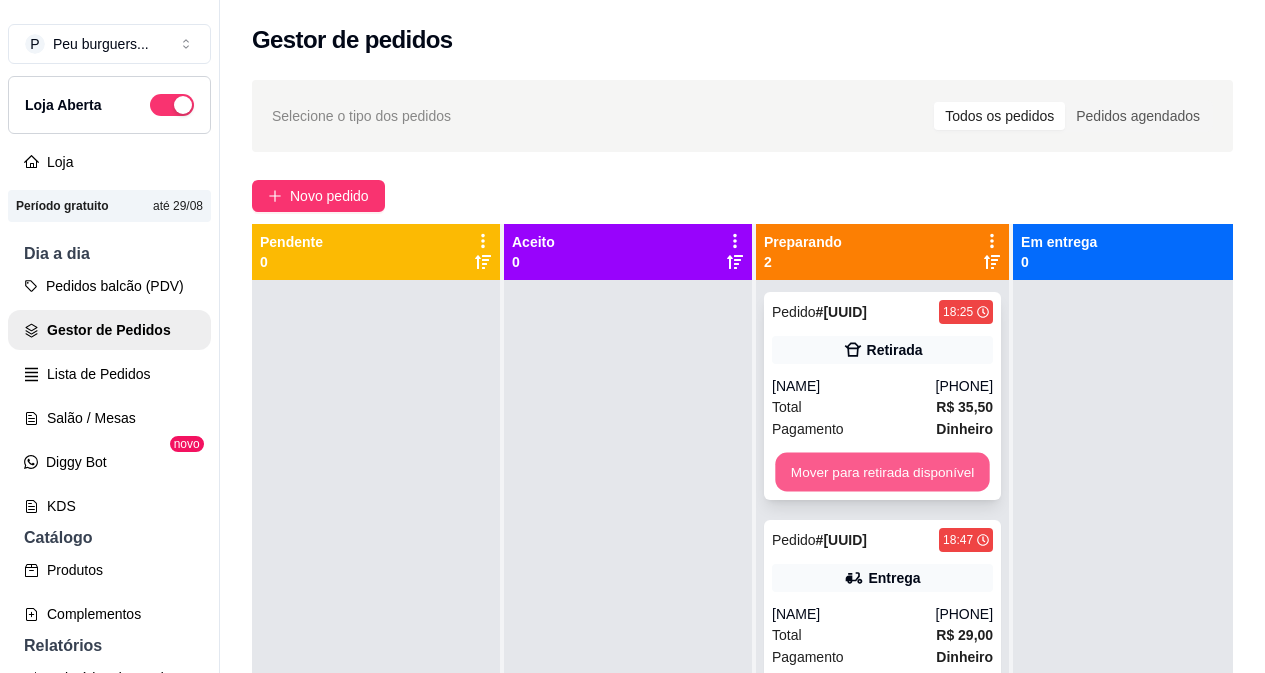 click on "Mover para retirada disponível" at bounding box center (882, 472) 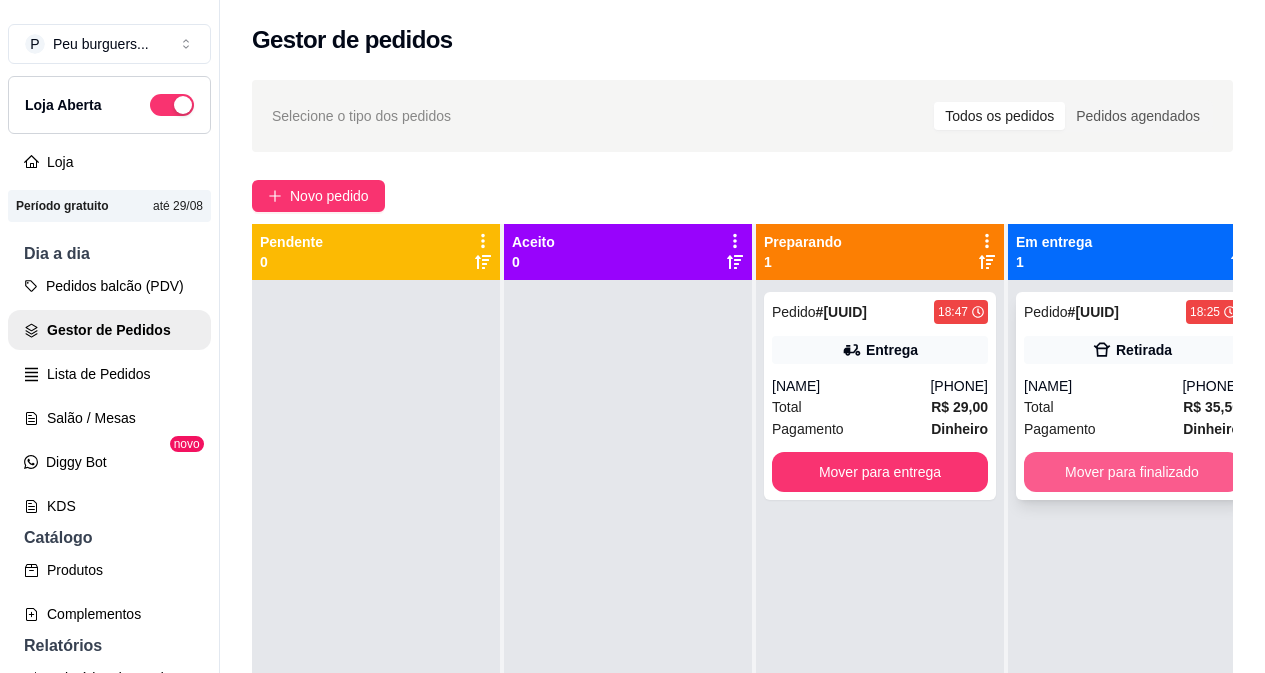 click on "Mover para finalizado" at bounding box center (1132, 472) 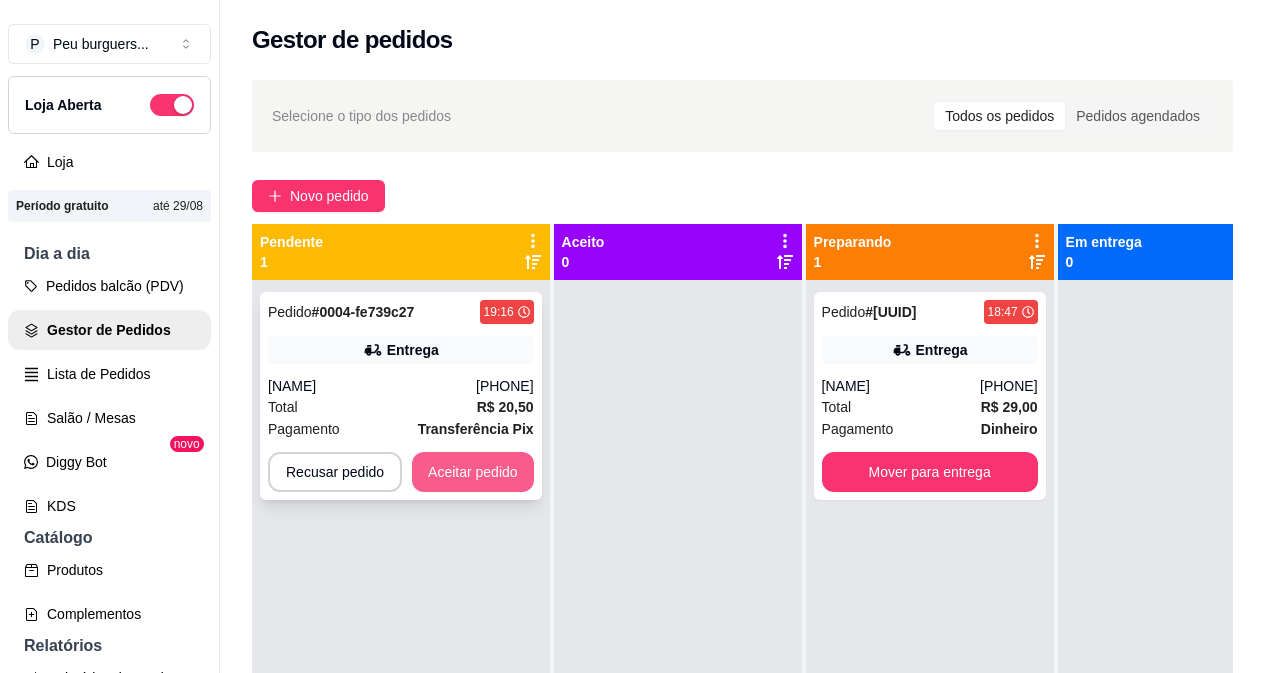 click on "Aceitar pedido" at bounding box center (473, 472) 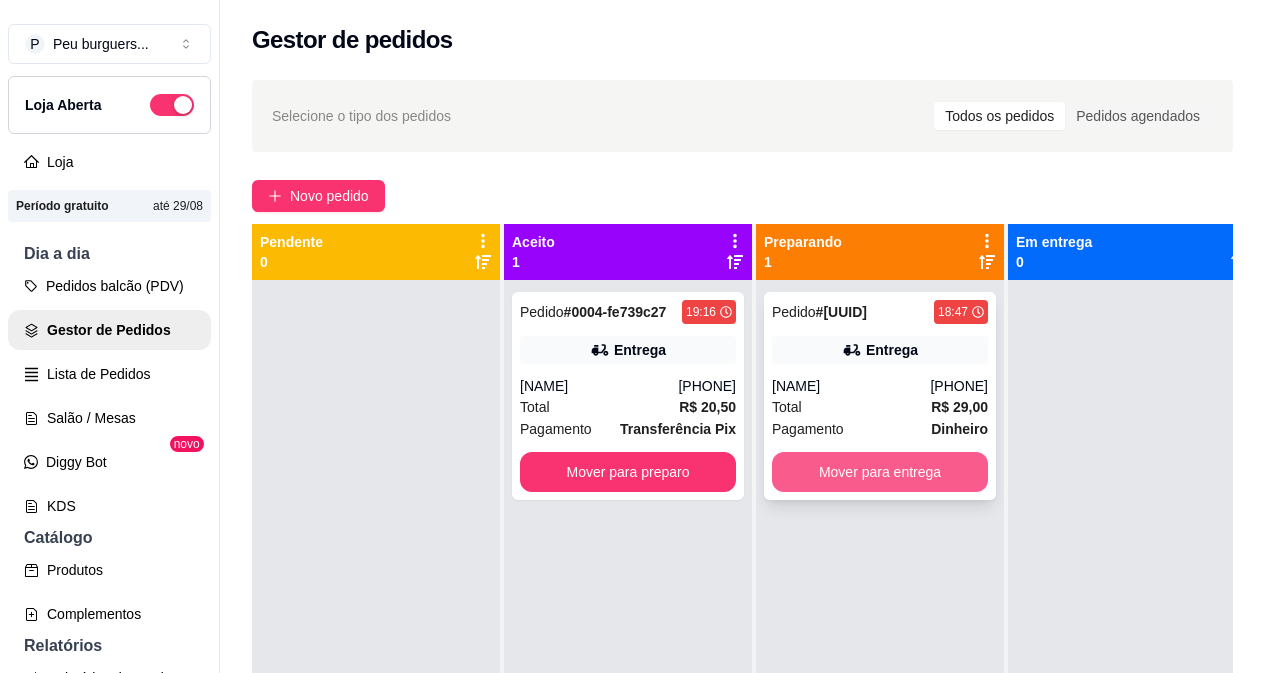 click on "Mover para entrega" at bounding box center [880, 472] 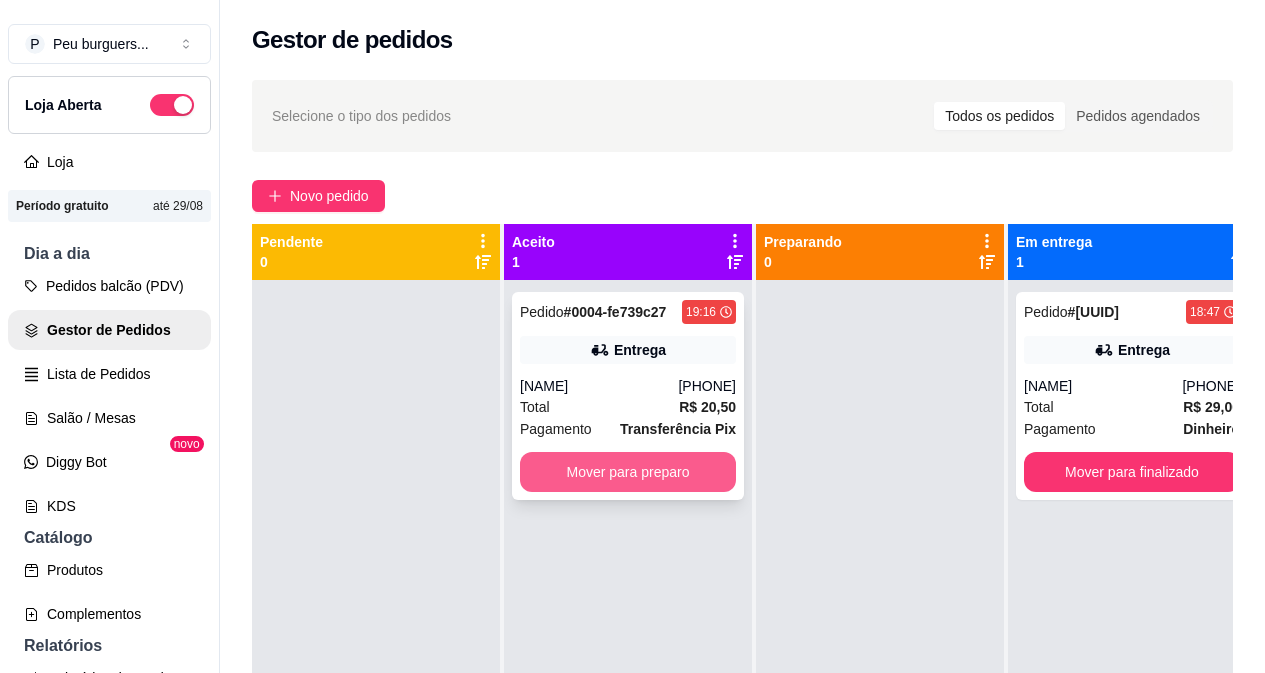 click on "Mover para preparo" at bounding box center (628, 472) 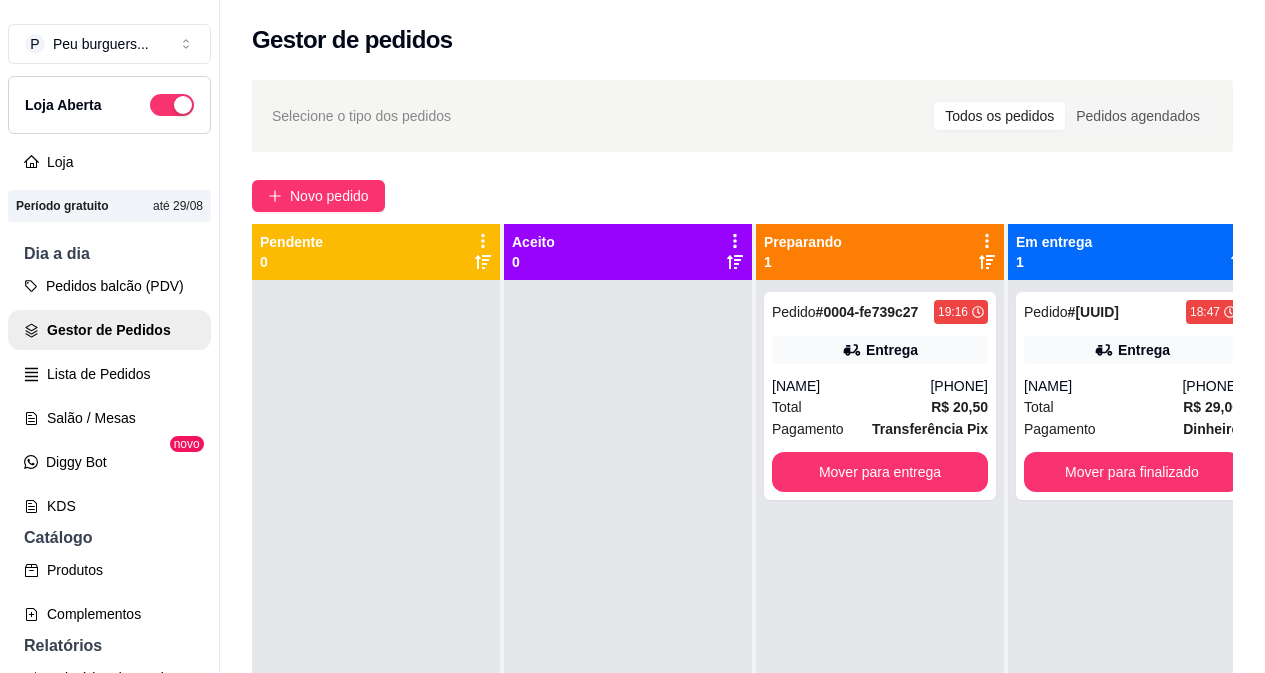 click on "Pedido  # [UUID] [TIME] Entrega [NAME]  [PHONE] Total R$ 20,50 Pagamento Transferência Pix Mover para entrega" at bounding box center [880, 396] 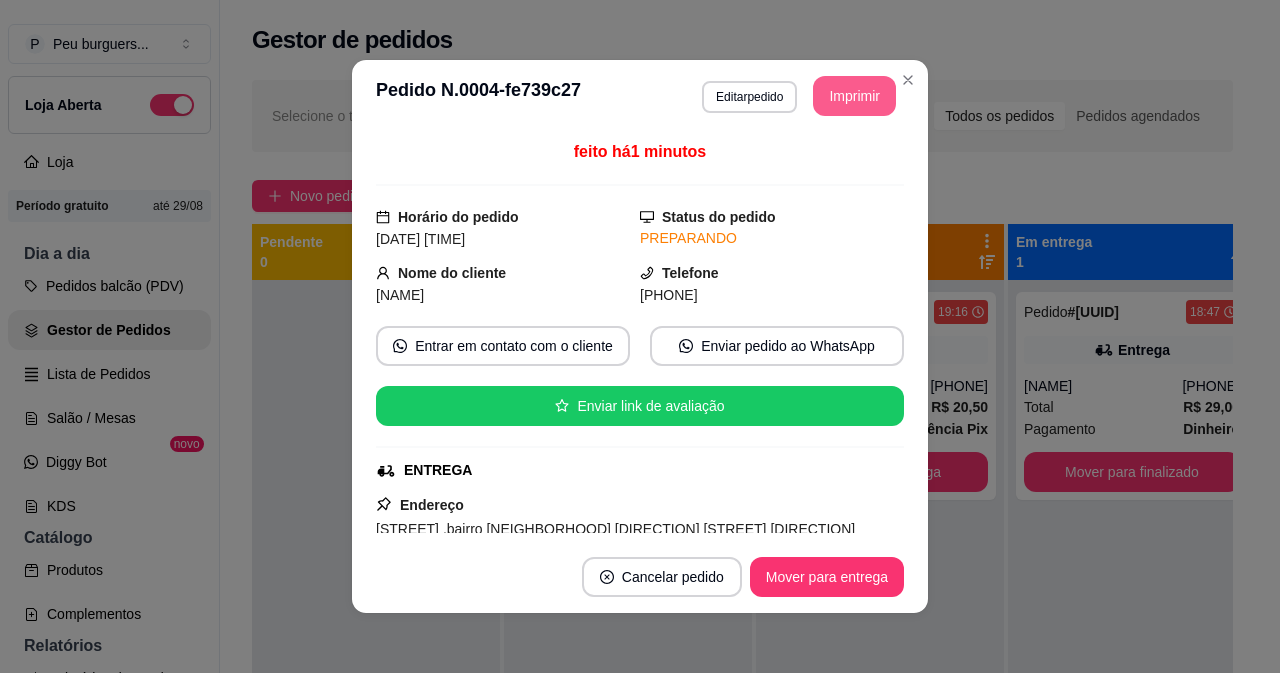 click on "Imprimir" at bounding box center (854, 96) 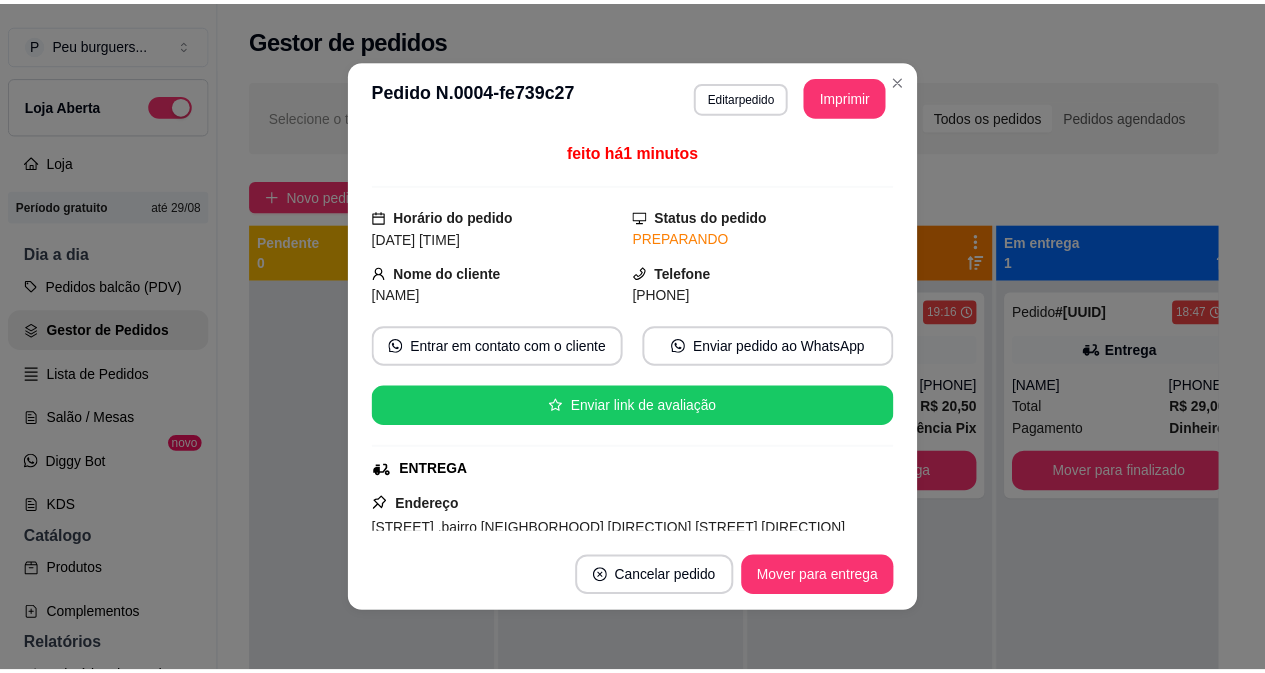 scroll, scrollTop: 0, scrollLeft: 0, axis: both 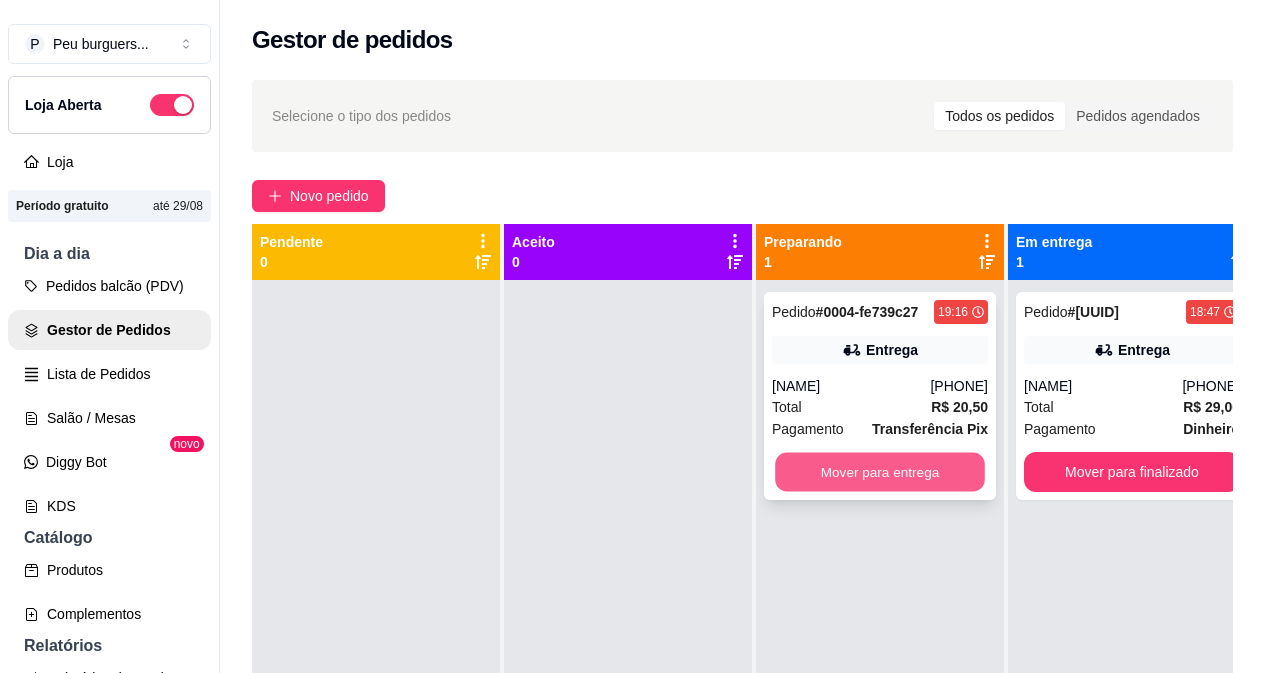 click on "Mover para entrega" at bounding box center [880, 472] 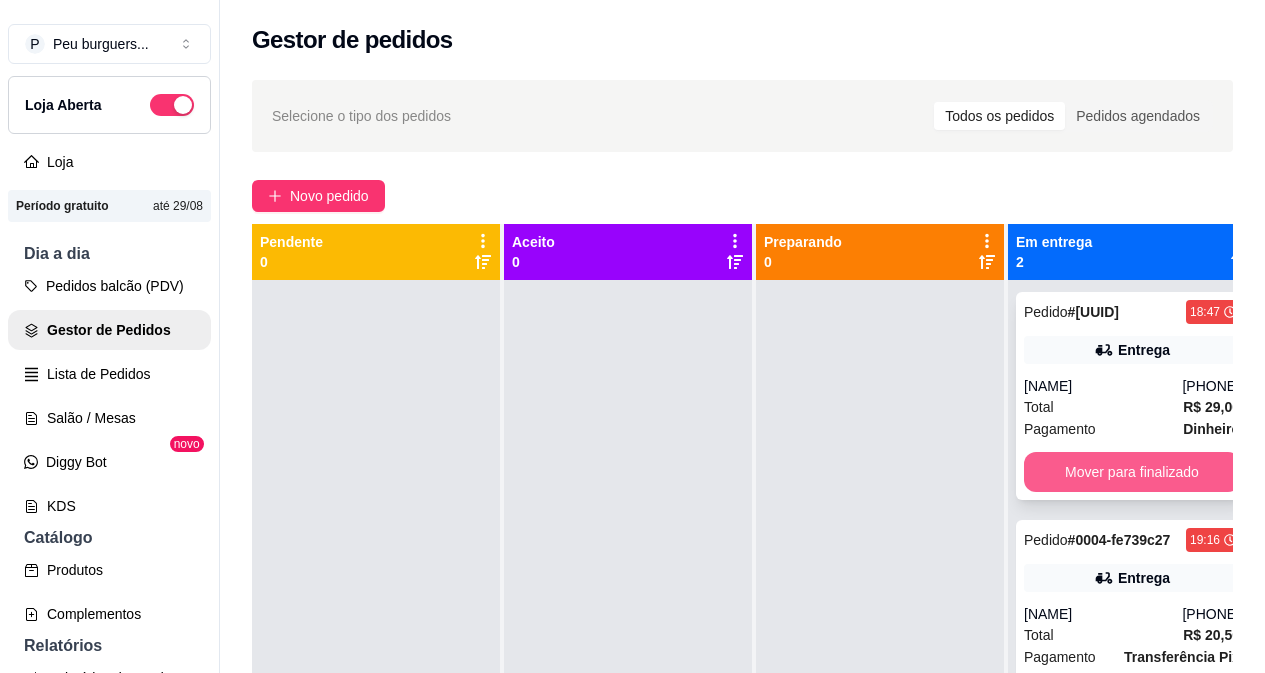 click on "Mover para finalizado" at bounding box center [1132, 472] 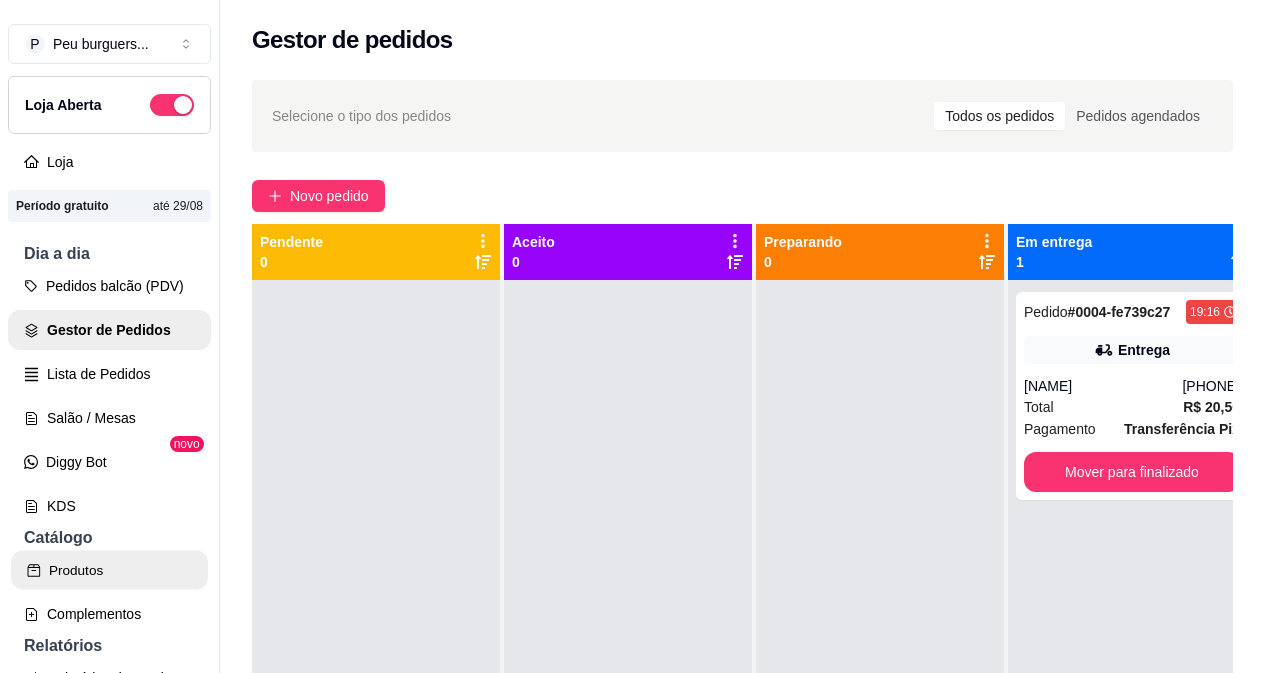 click on "Produtos" at bounding box center [109, 570] 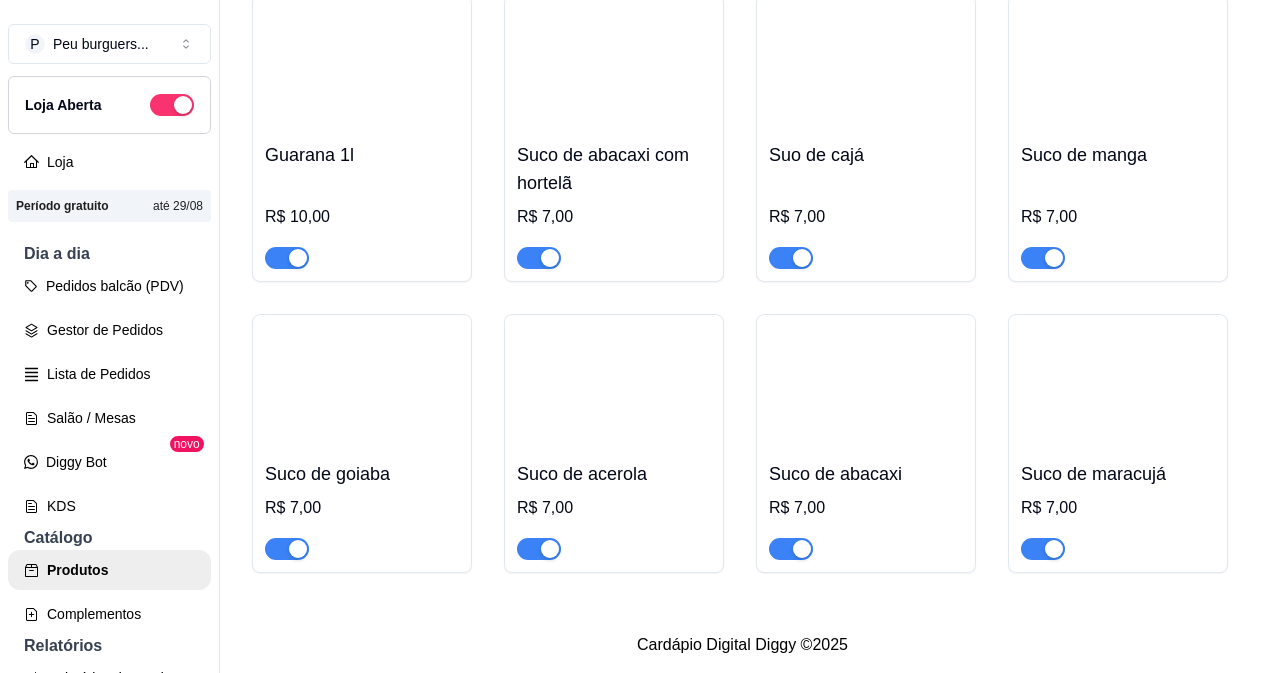 scroll, scrollTop: 5035, scrollLeft: 0, axis: vertical 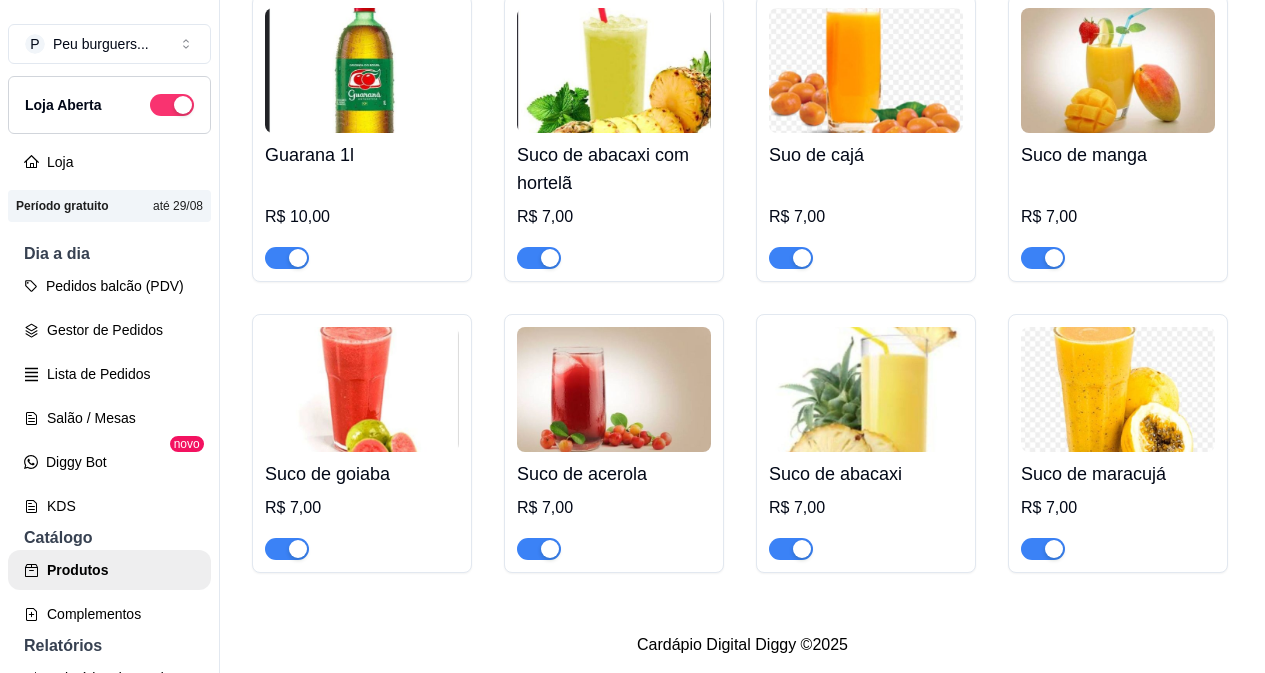 click at bounding box center (1043, 258) 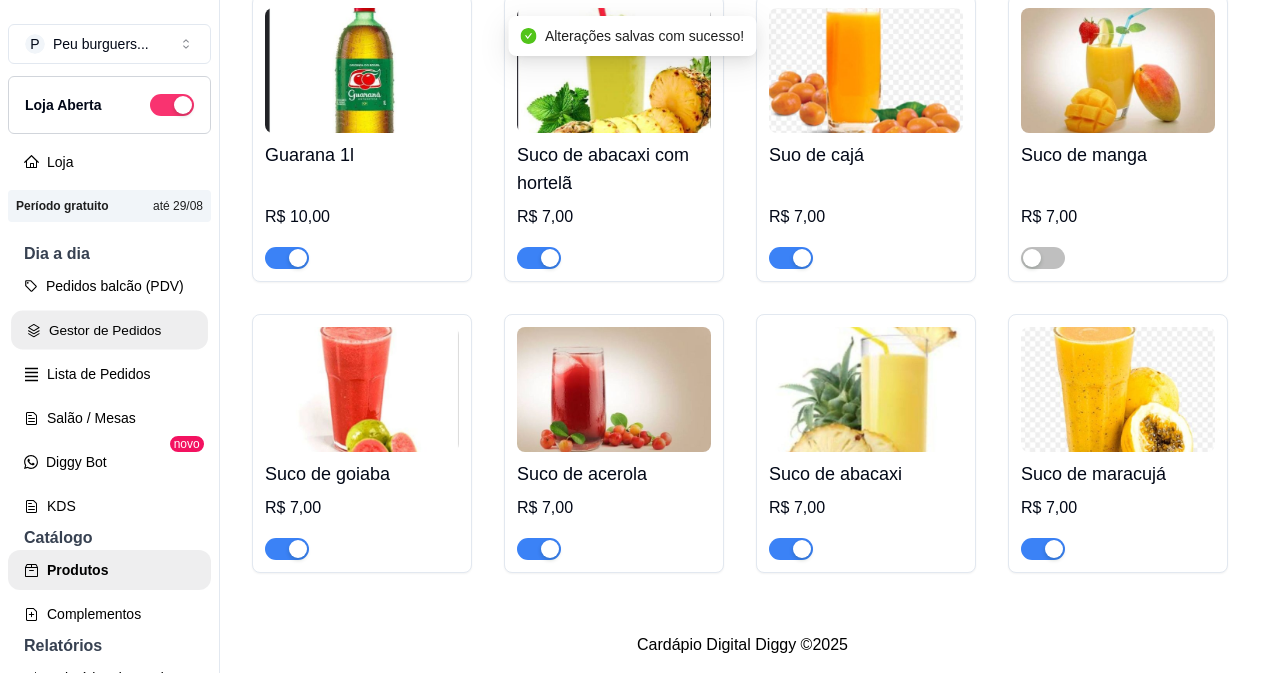 click on "Gestor de Pedidos" at bounding box center [109, 330] 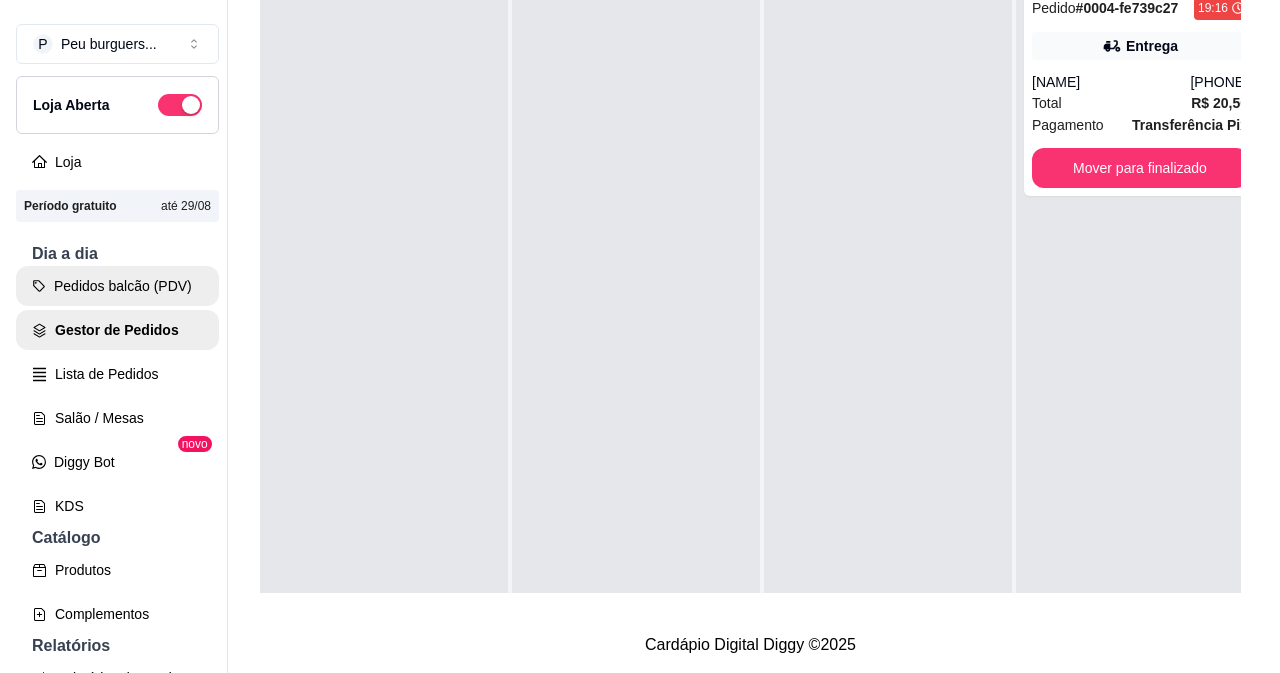 scroll, scrollTop: 0, scrollLeft: 0, axis: both 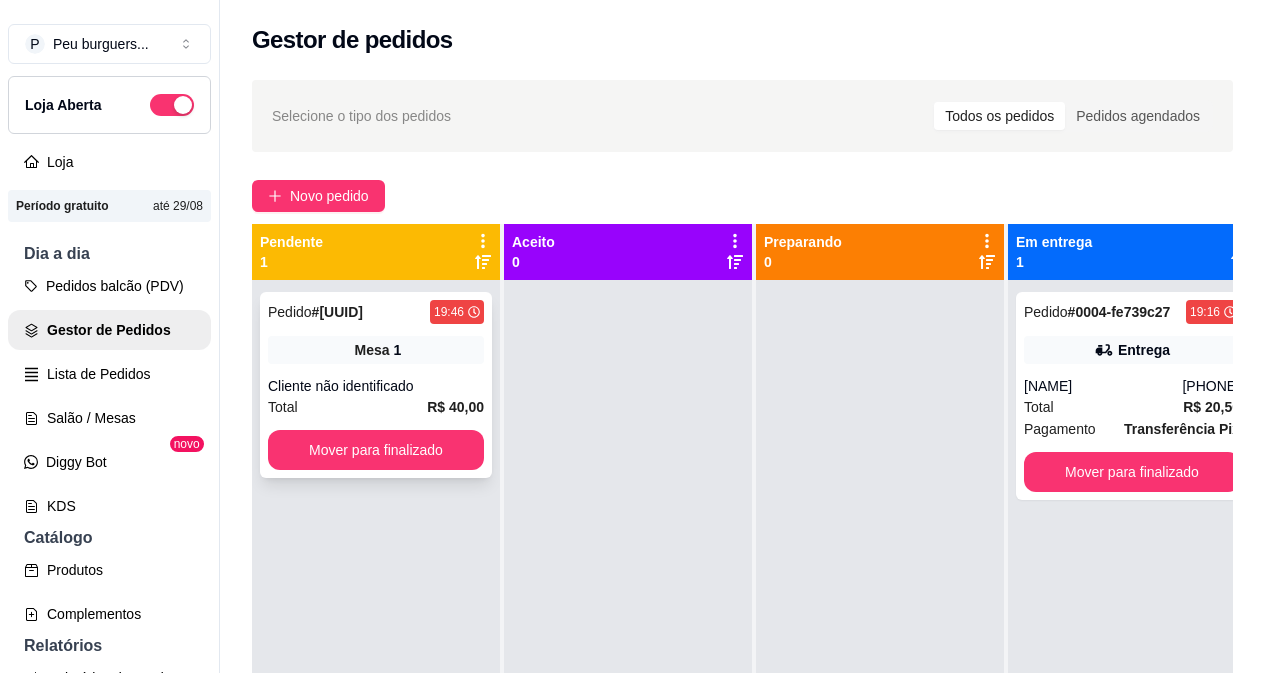 click on "Cliente não identificado" at bounding box center (376, 386) 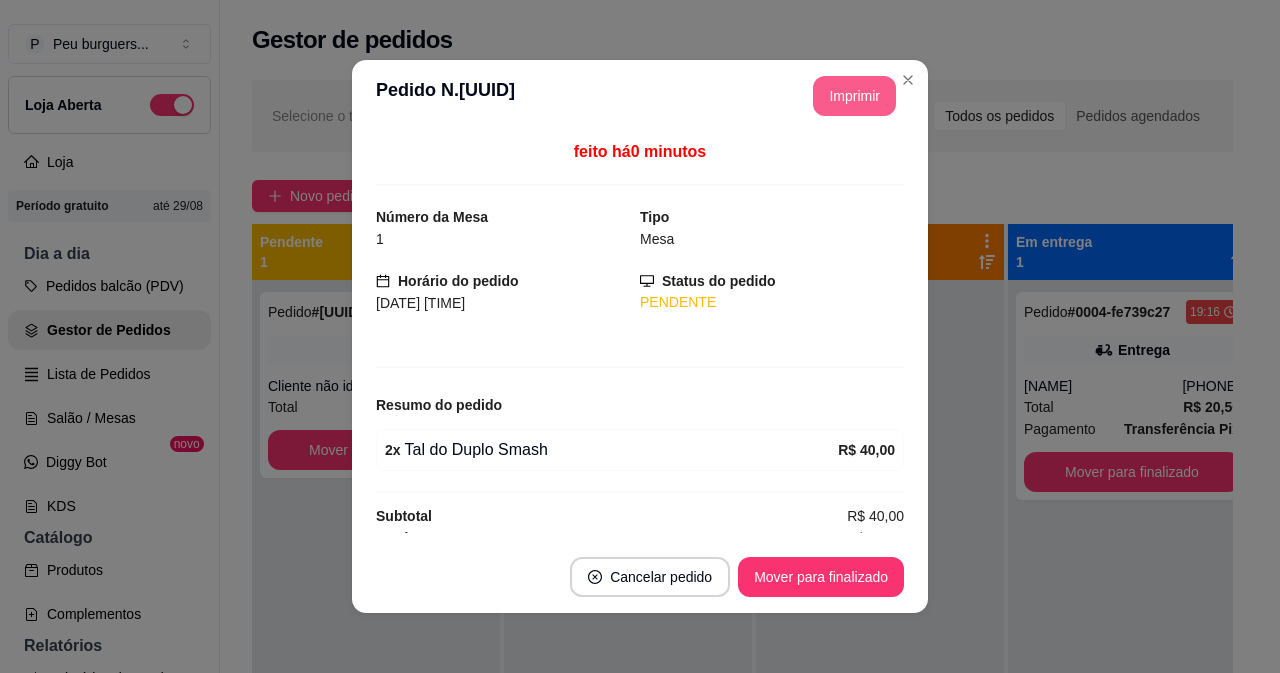 click on "Imprimir" at bounding box center (854, 96) 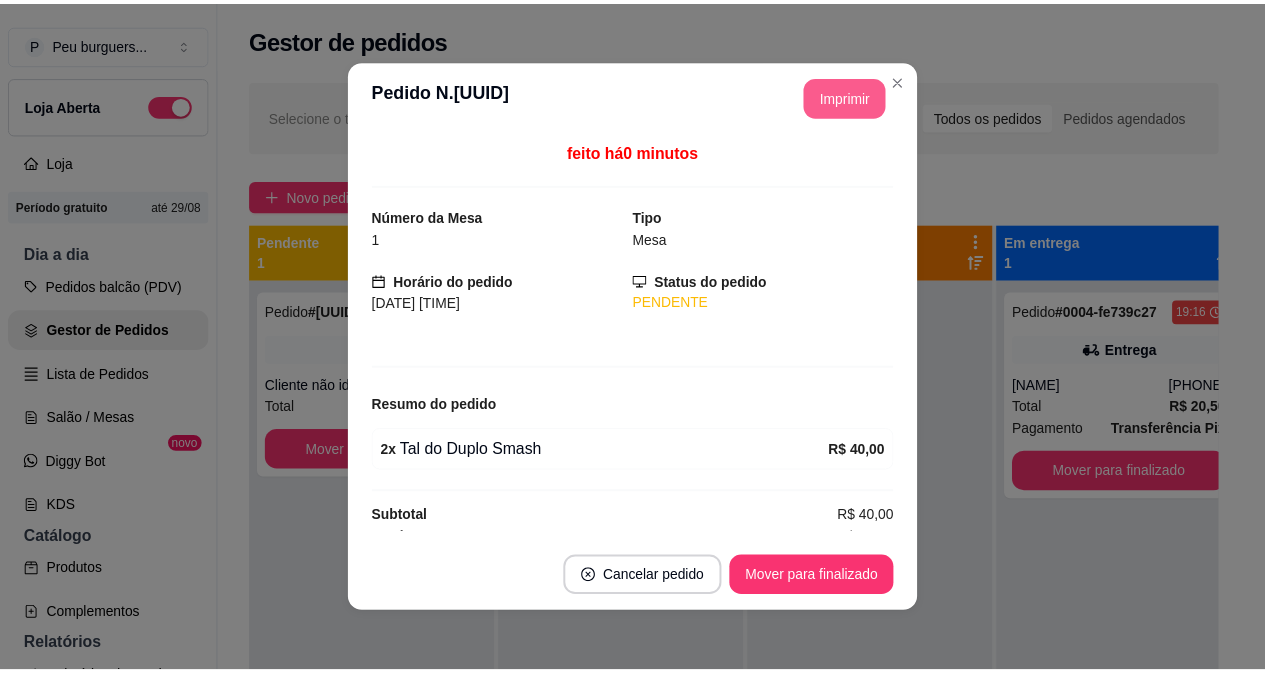 scroll, scrollTop: 0, scrollLeft: 0, axis: both 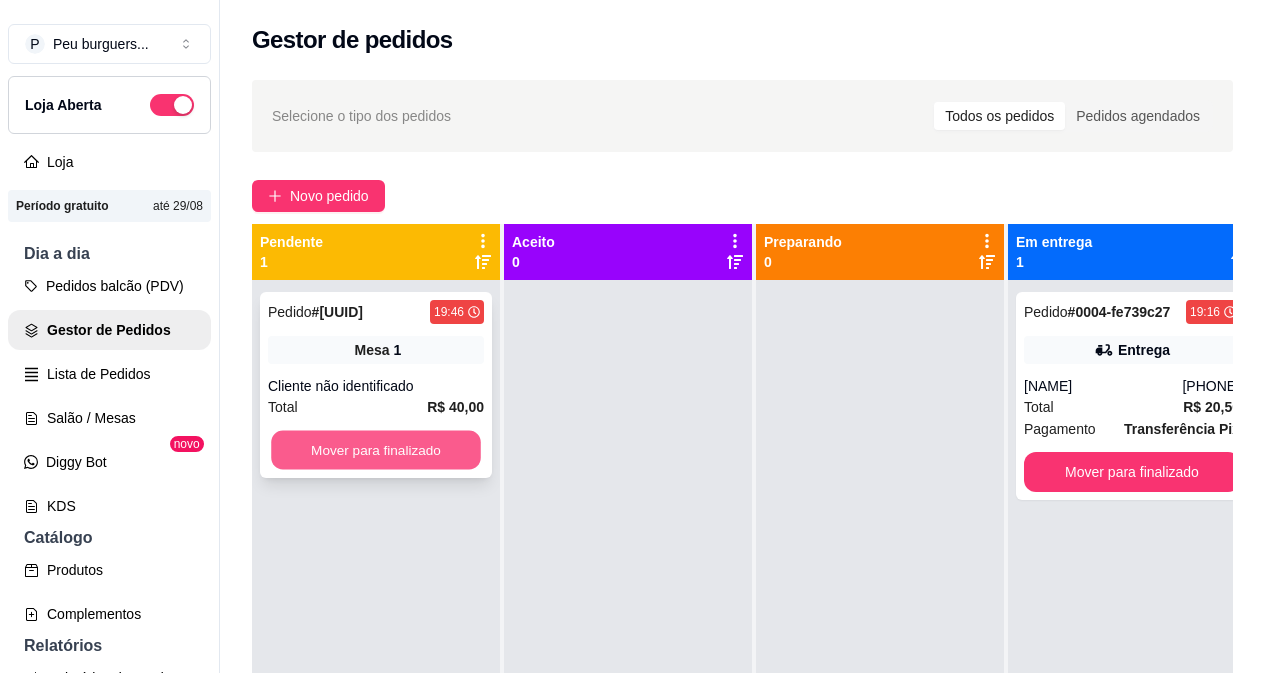 click on "Mover para finalizado" at bounding box center [376, 450] 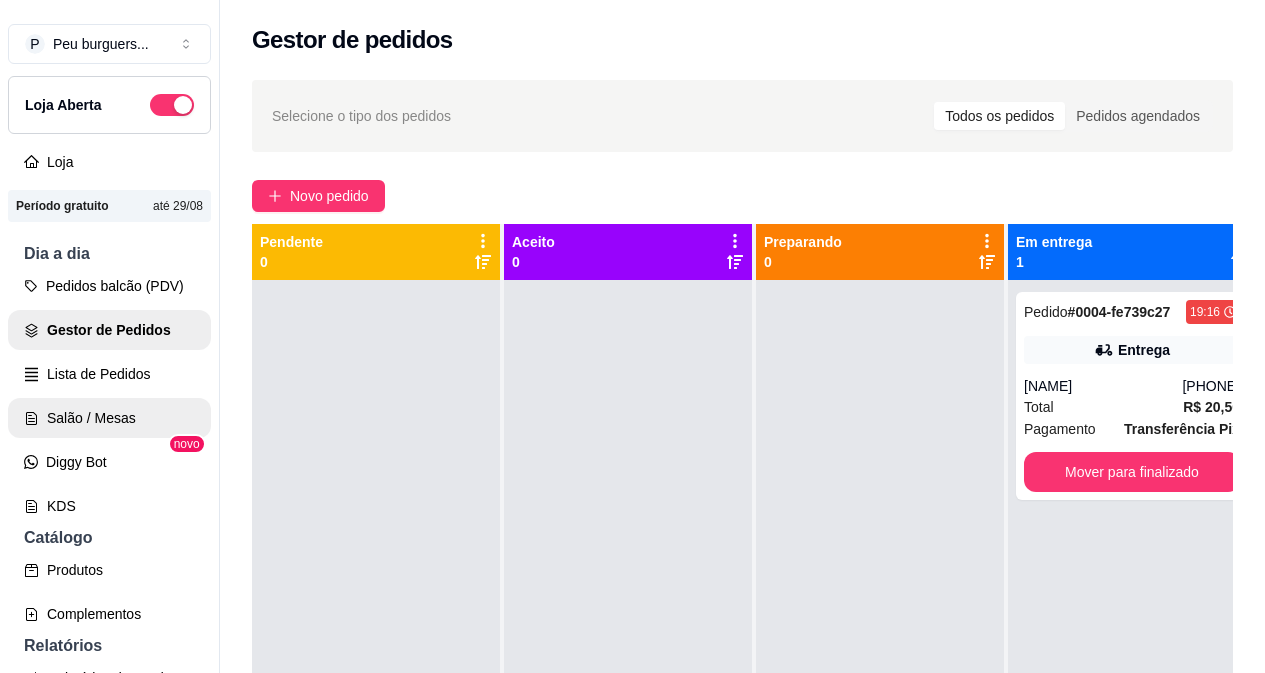 click on "Salão / Mesas" at bounding box center [109, 418] 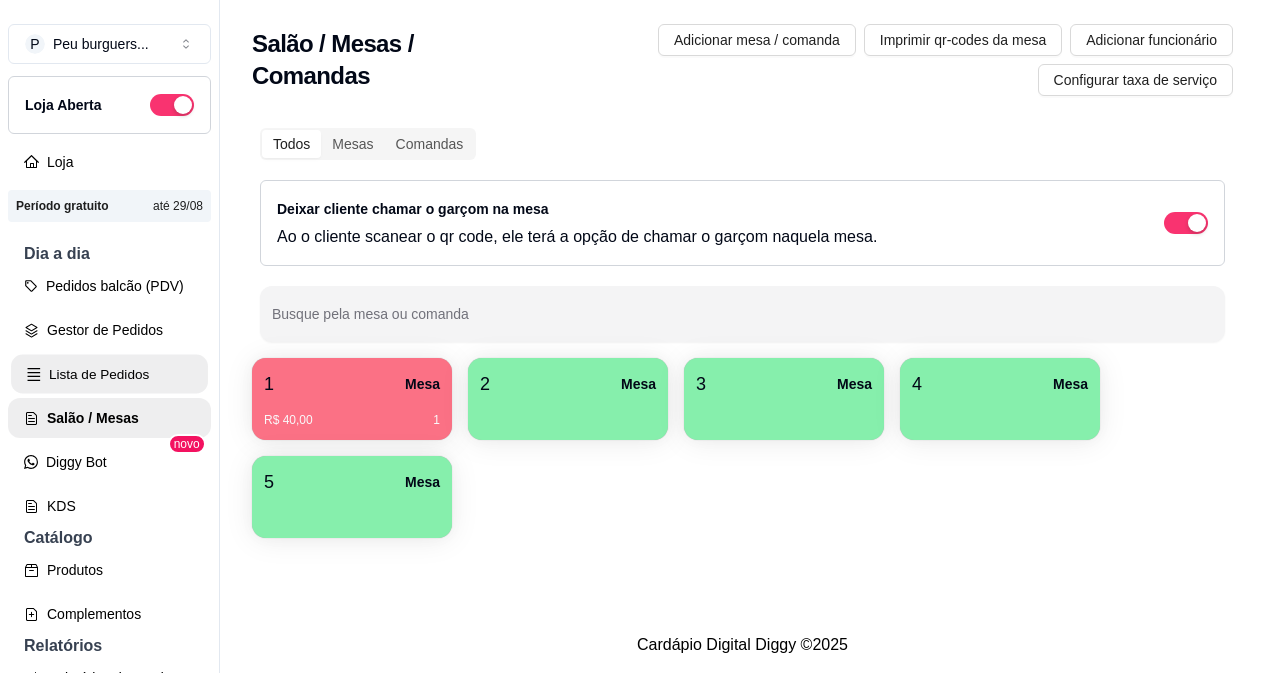 click on "Lista de Pedidos" at bounding box center [109, 374] 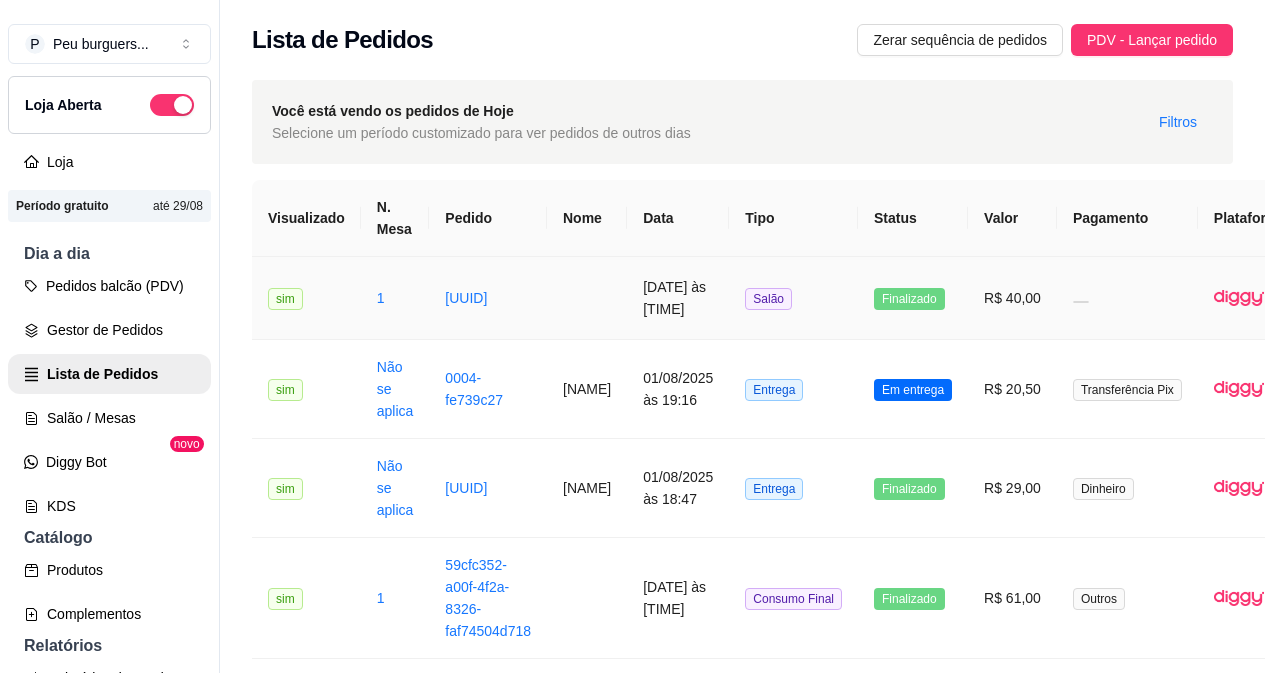 click on "[UUID]" at bounding box center [488, 298] 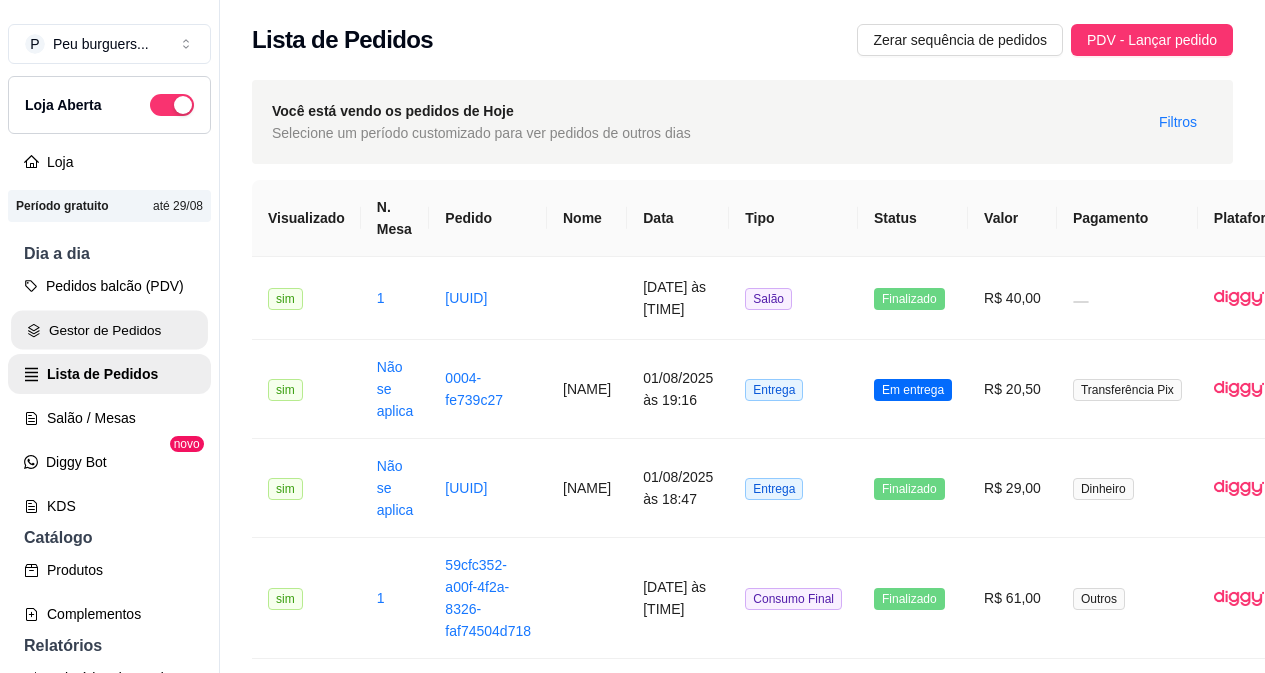 click on "Gestor de Pedidos" at bounding box center (109, 330) 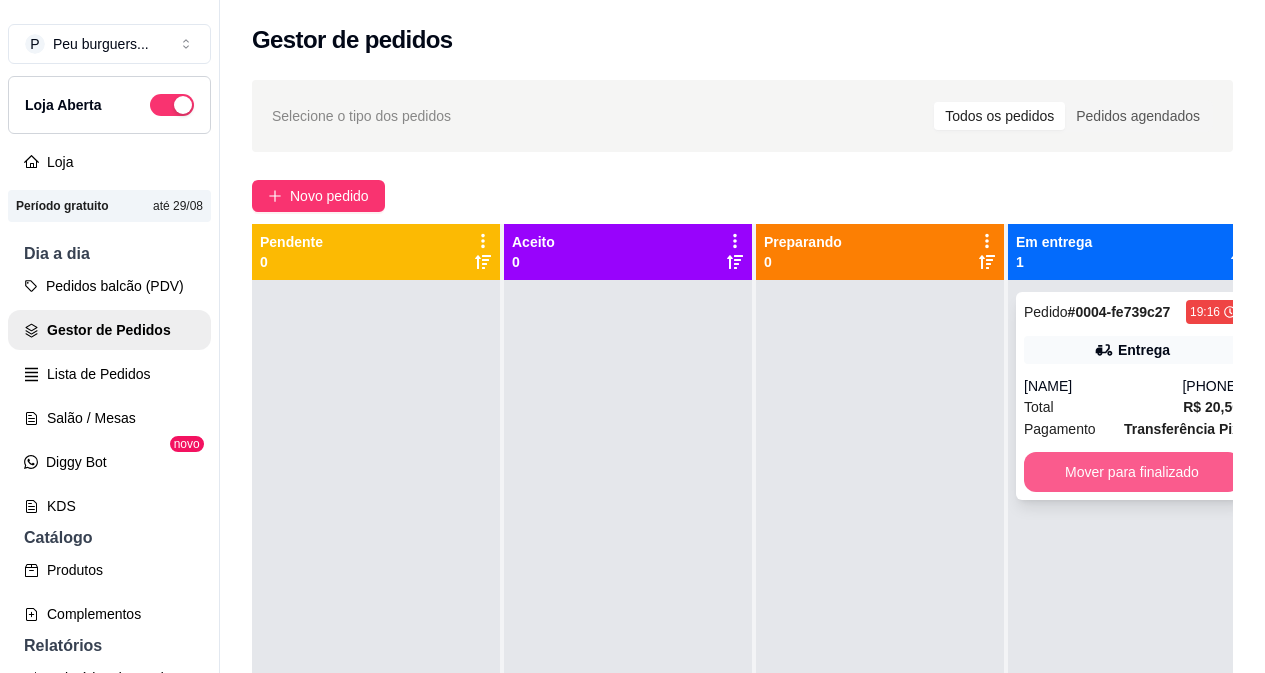 click on "Mover para finalizado" at bounding box center (1132, 472) 